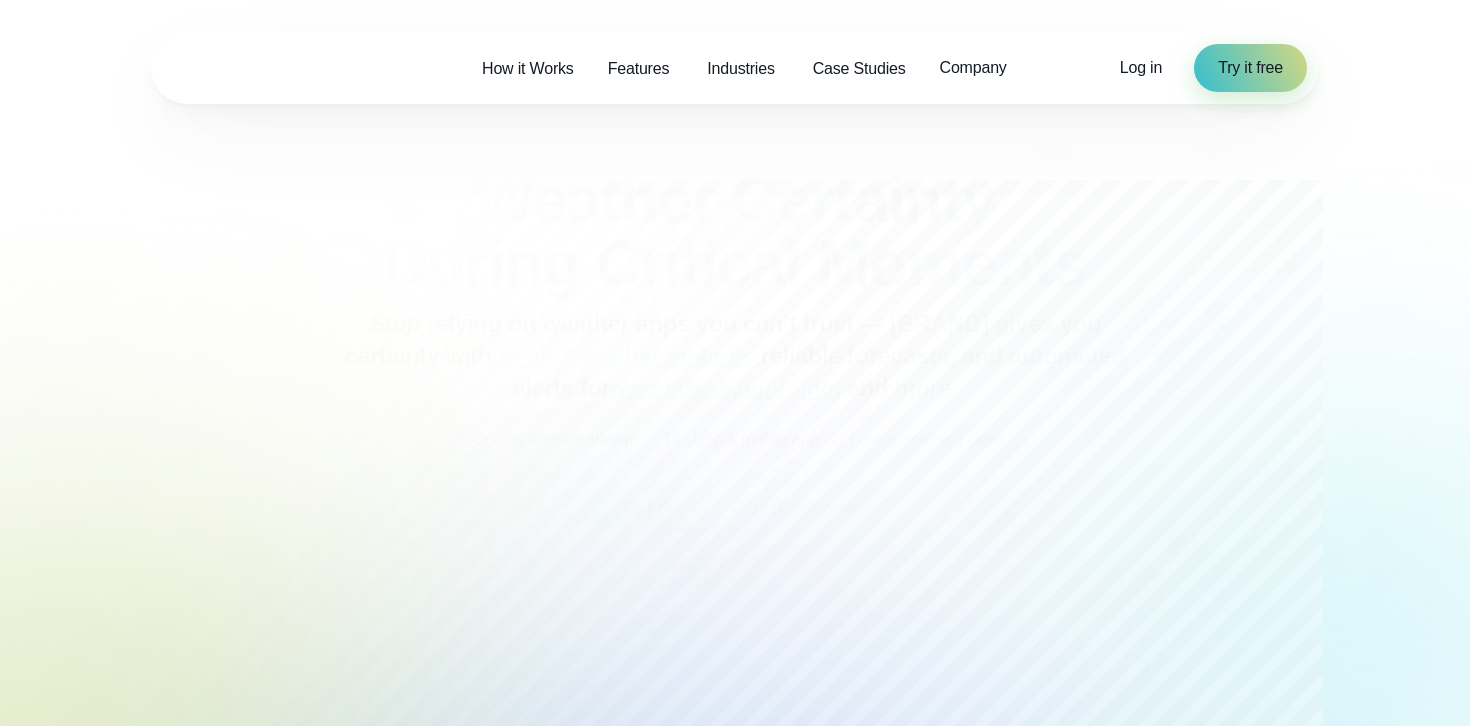 scroll, scrollTop: 0, scrollLeft: 0, axis: both 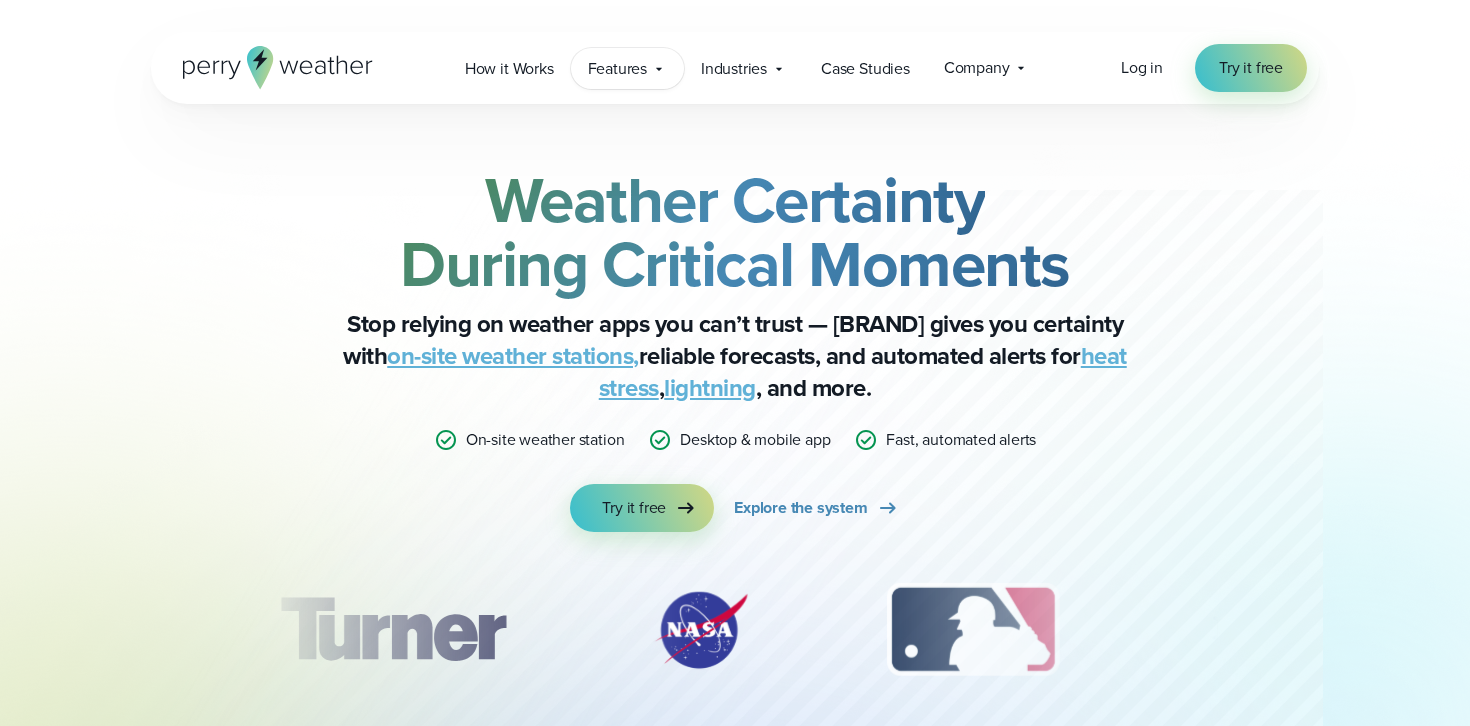 click on "Features" at bounding box center [617, 69] 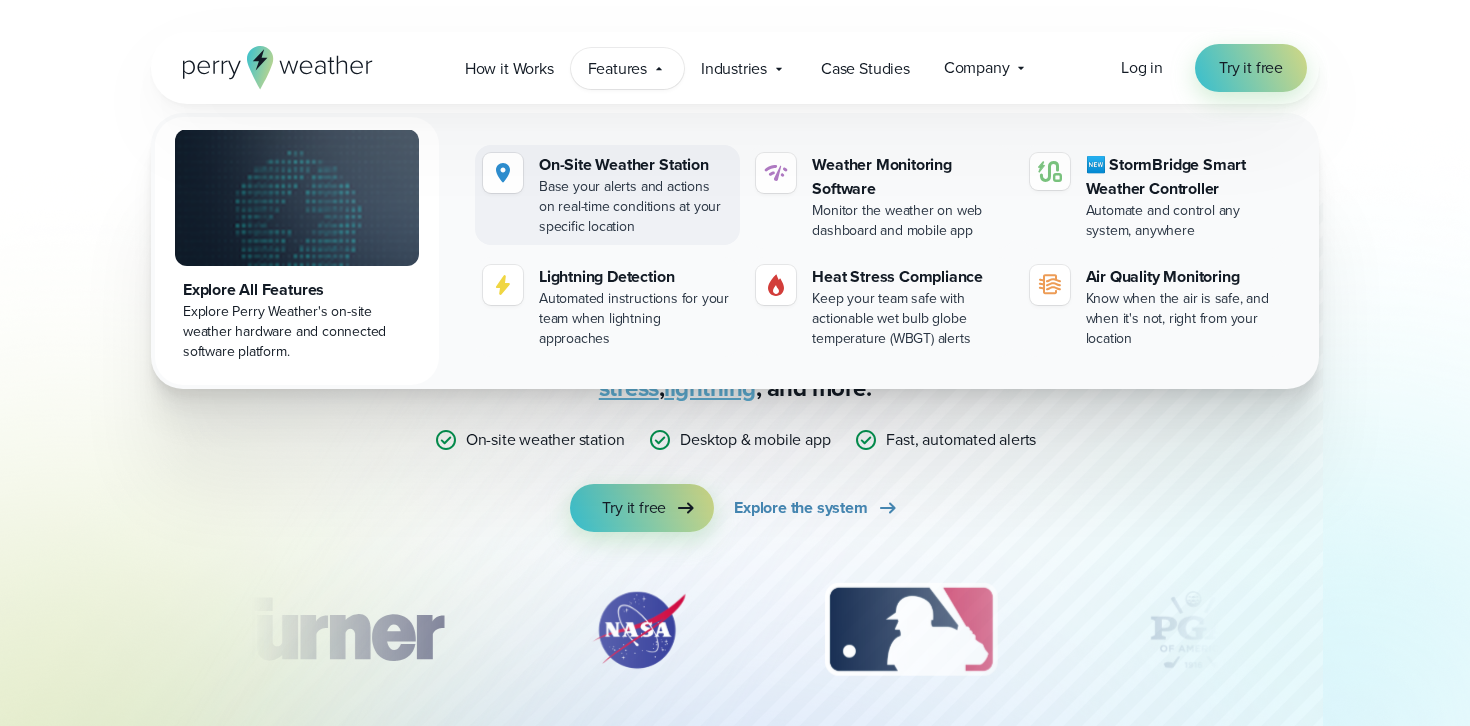 click on "On-Site Weather Station" at bounding box center [635, 165] 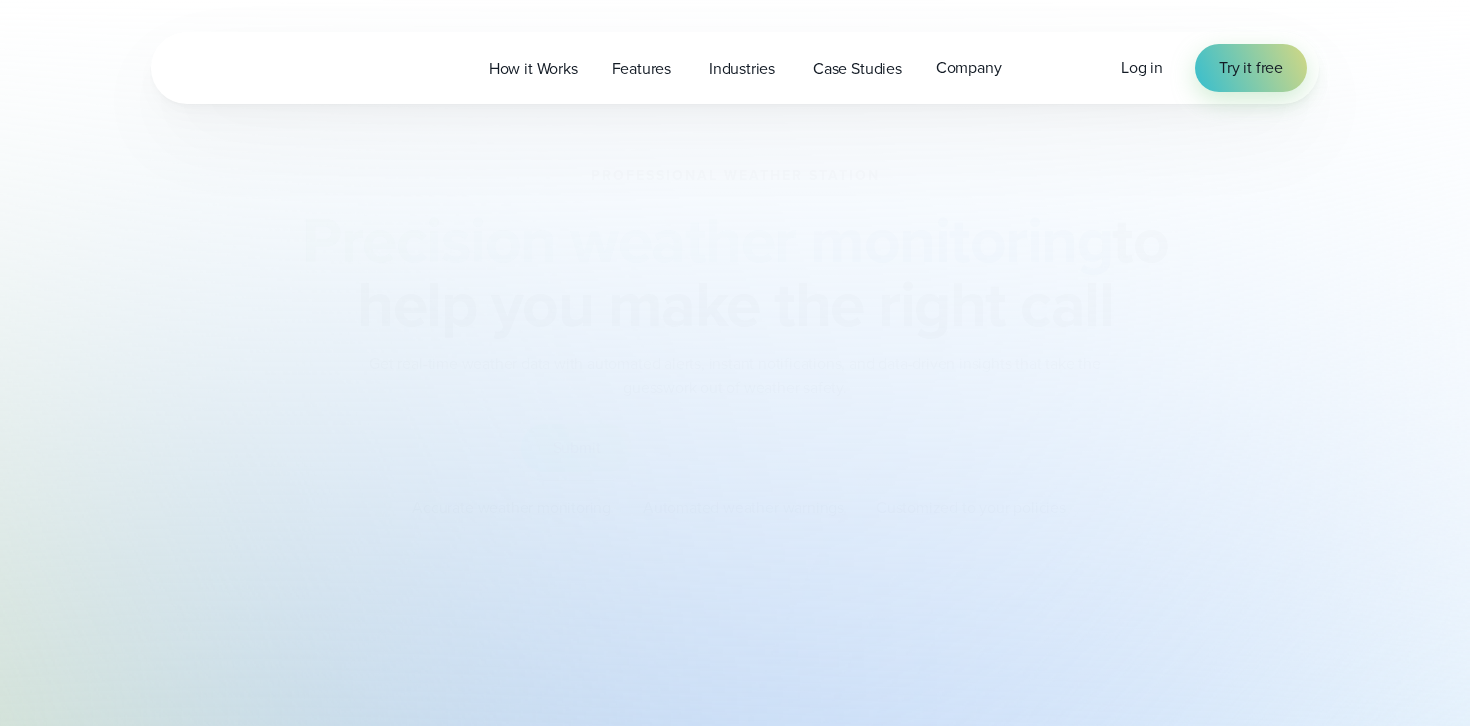 scroll, scrollTop: 0, scrollLeft: 0, axis: both 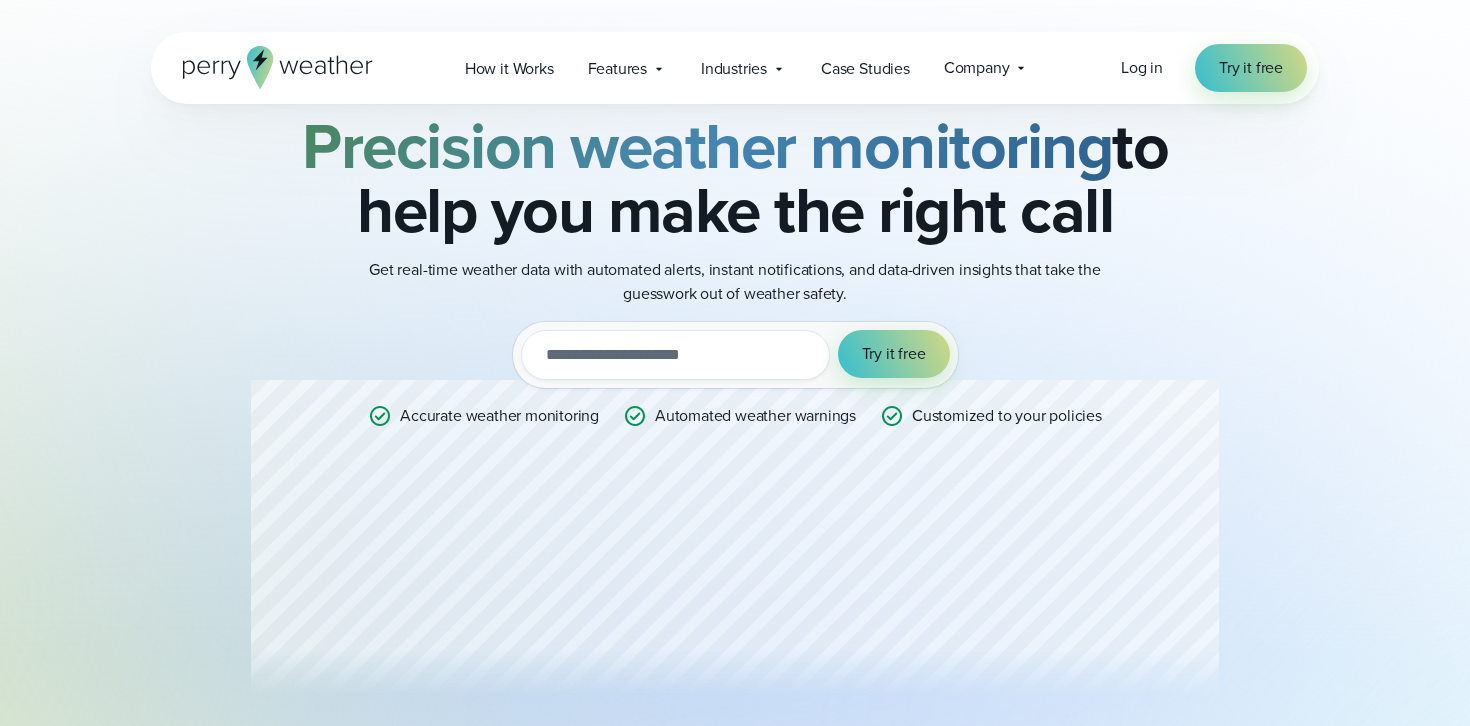 click at bounding box center (675, 355) 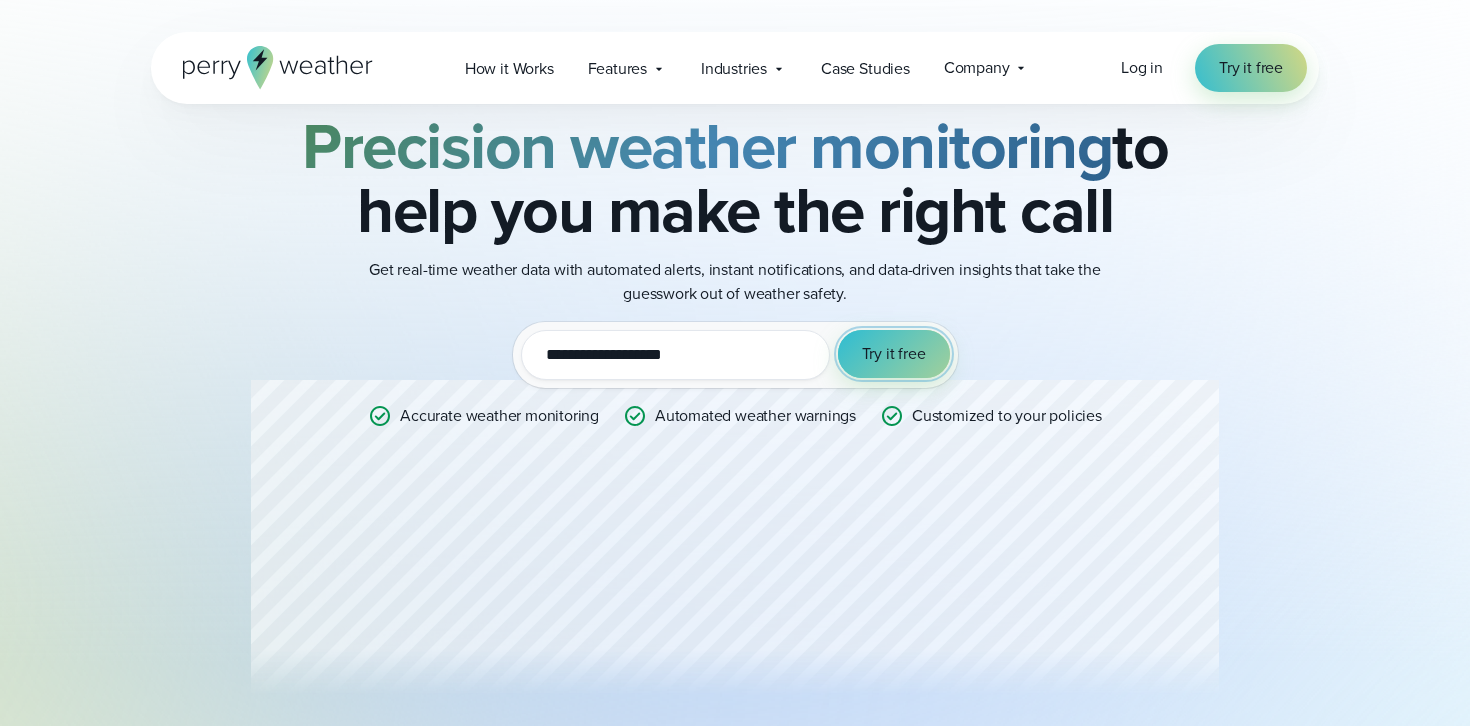 click on "Try it free" at bounding box center (894, 354) 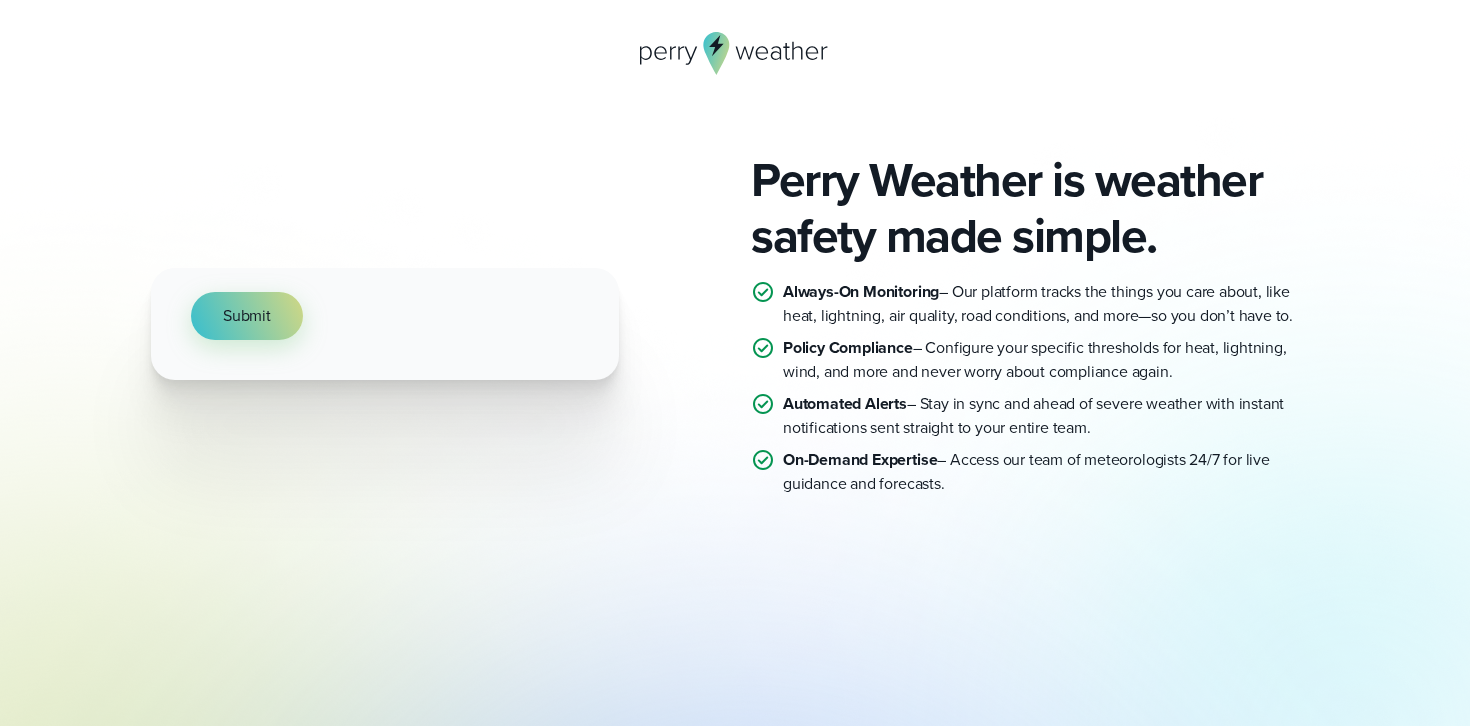 scroll, scrollTop: 0, scrollLeft: 0, axis: both 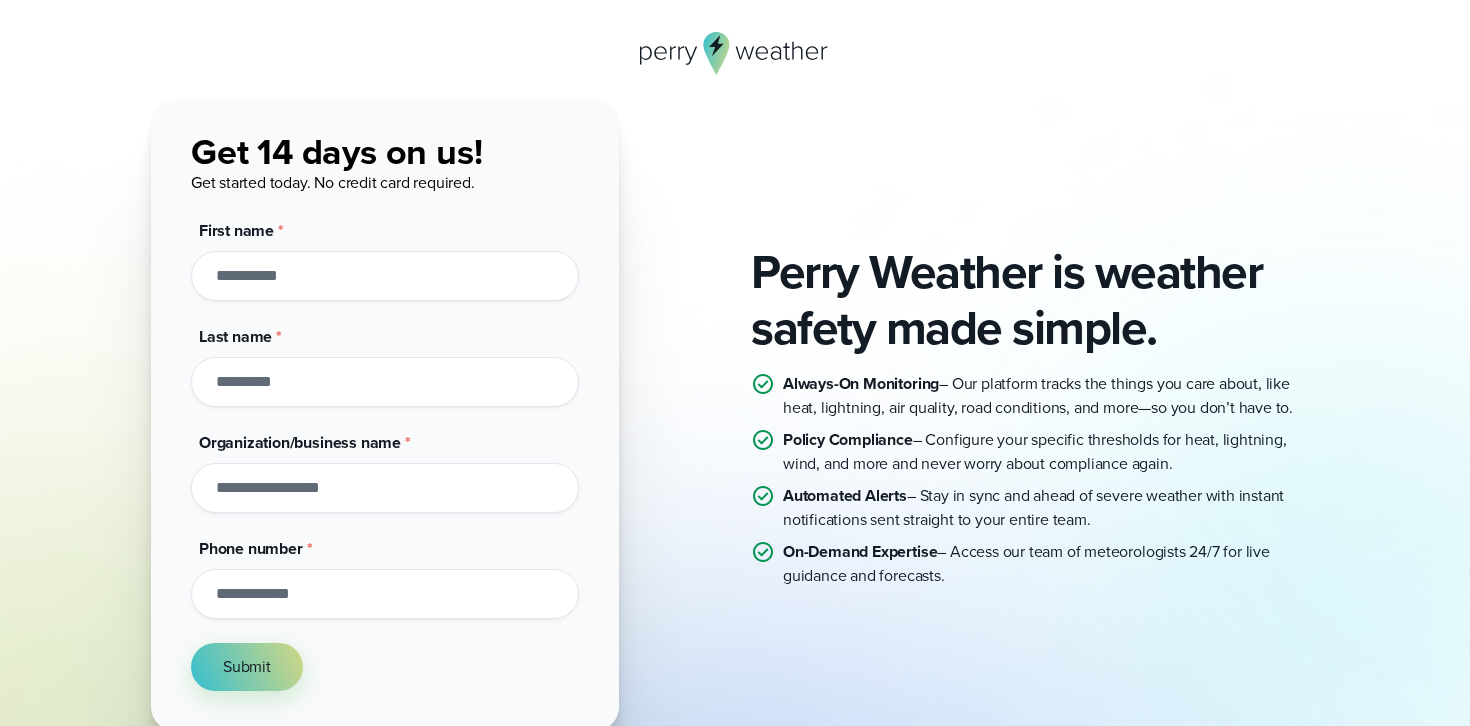 click on "First name *" at bounding box center (385, 276) 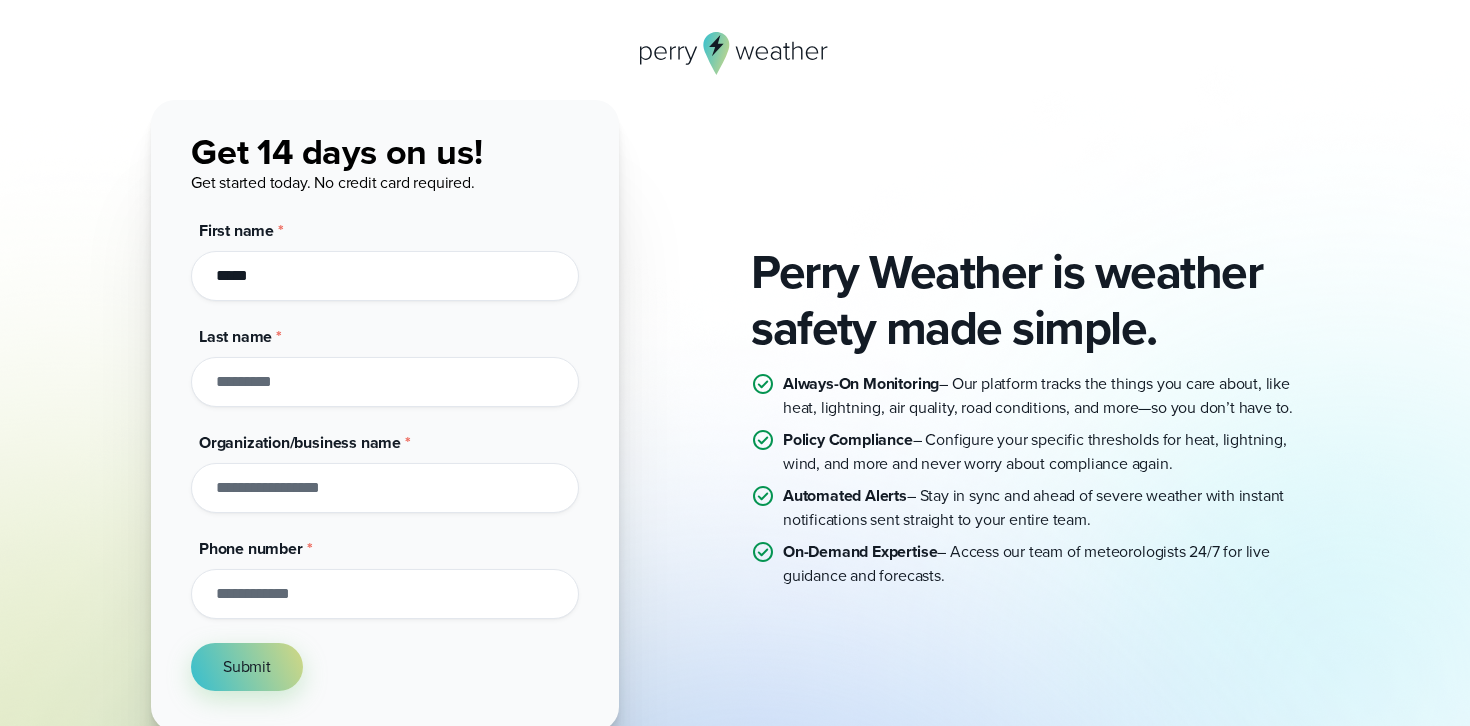 click on "Last name *" at bounding box center (385, 382) 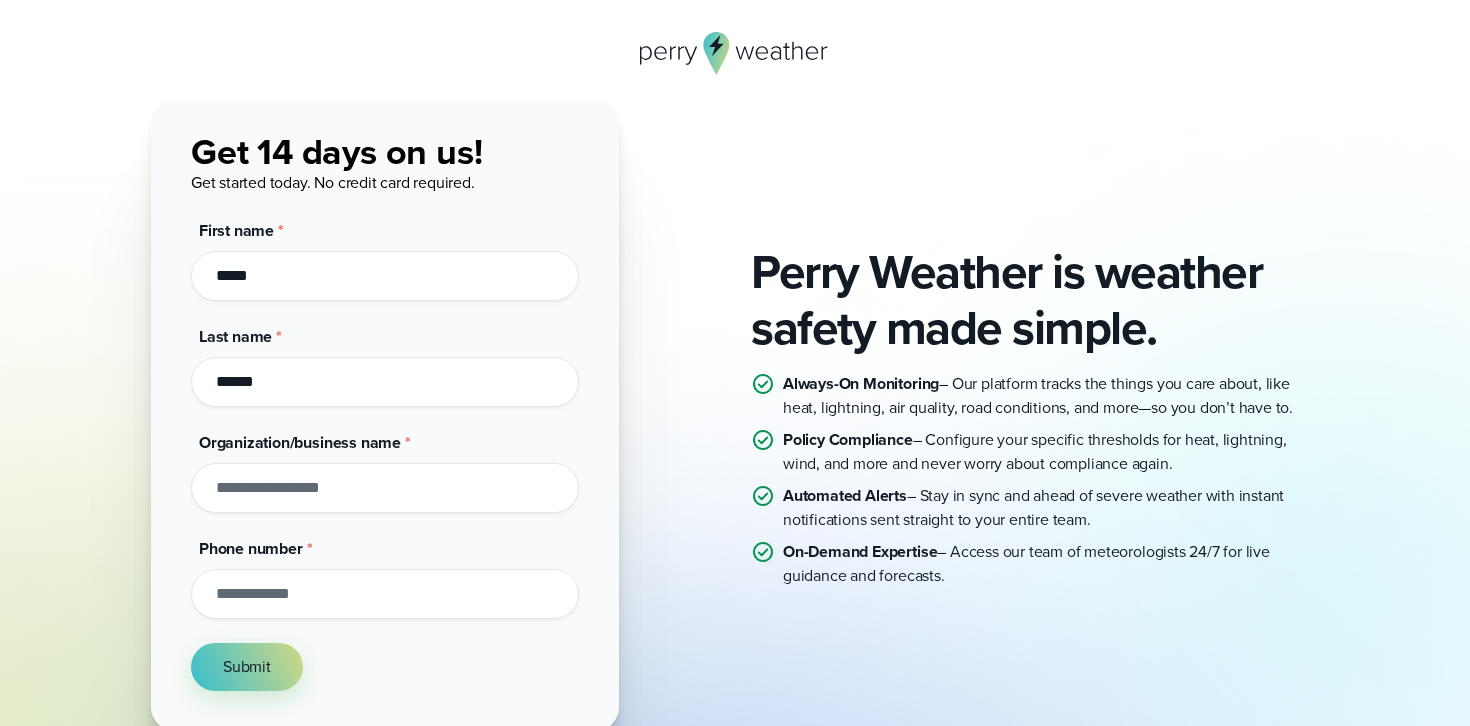 type on "******" 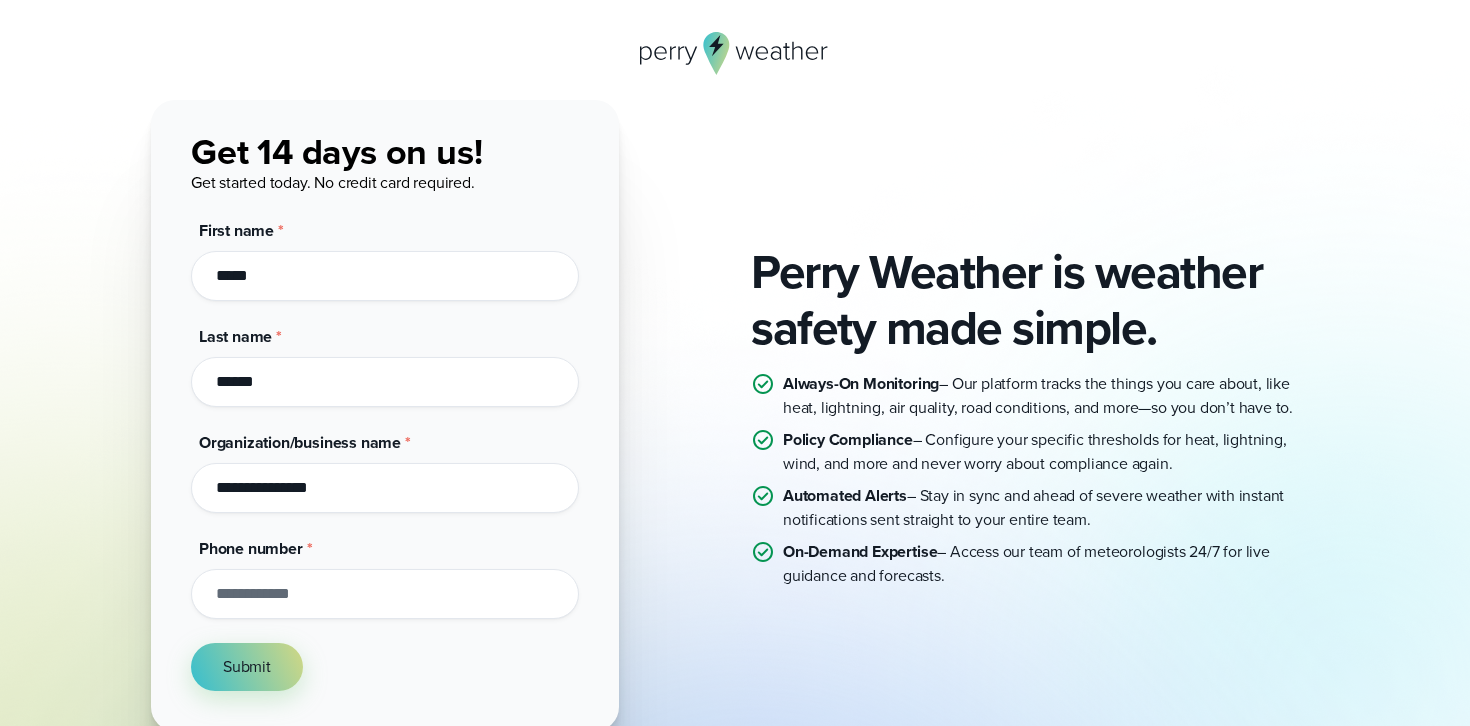 type on "**********" 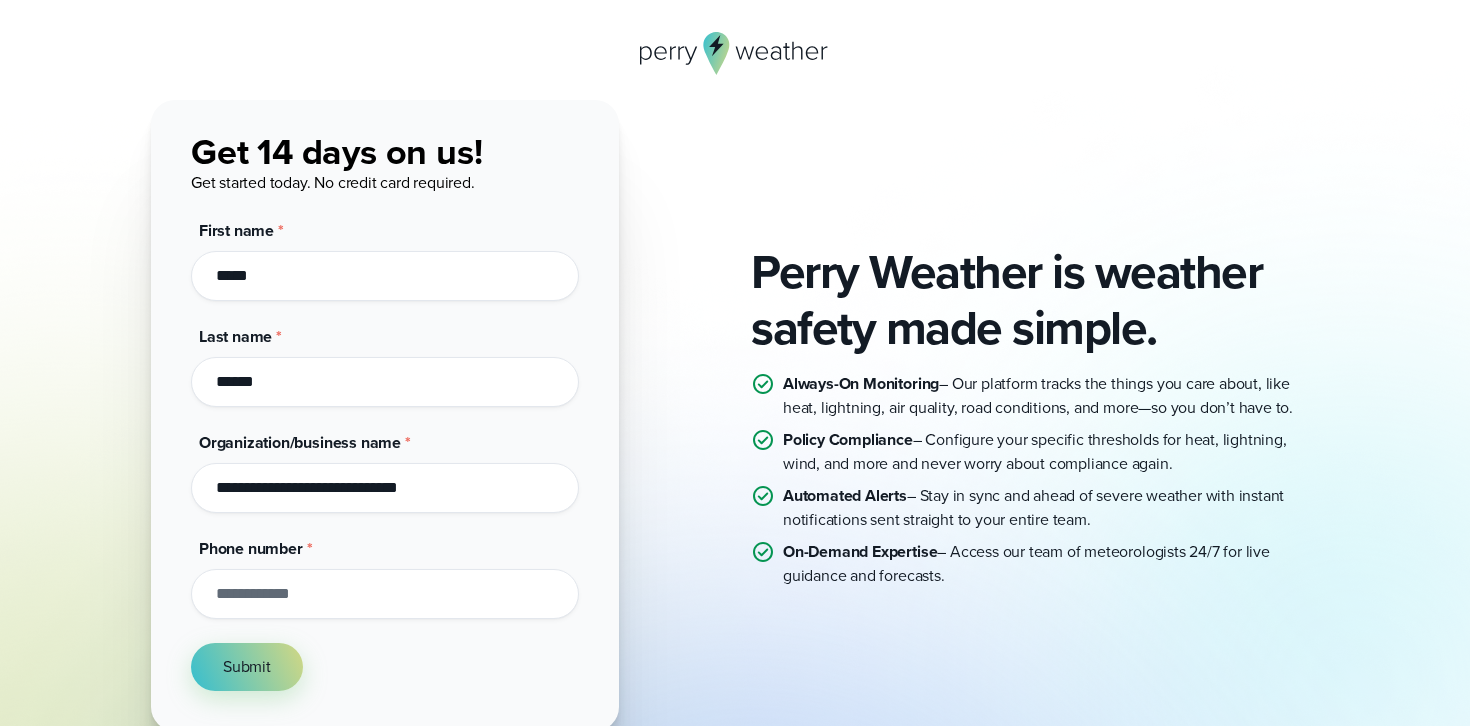 click on "Phone number *" at bounding box center [385, 594] 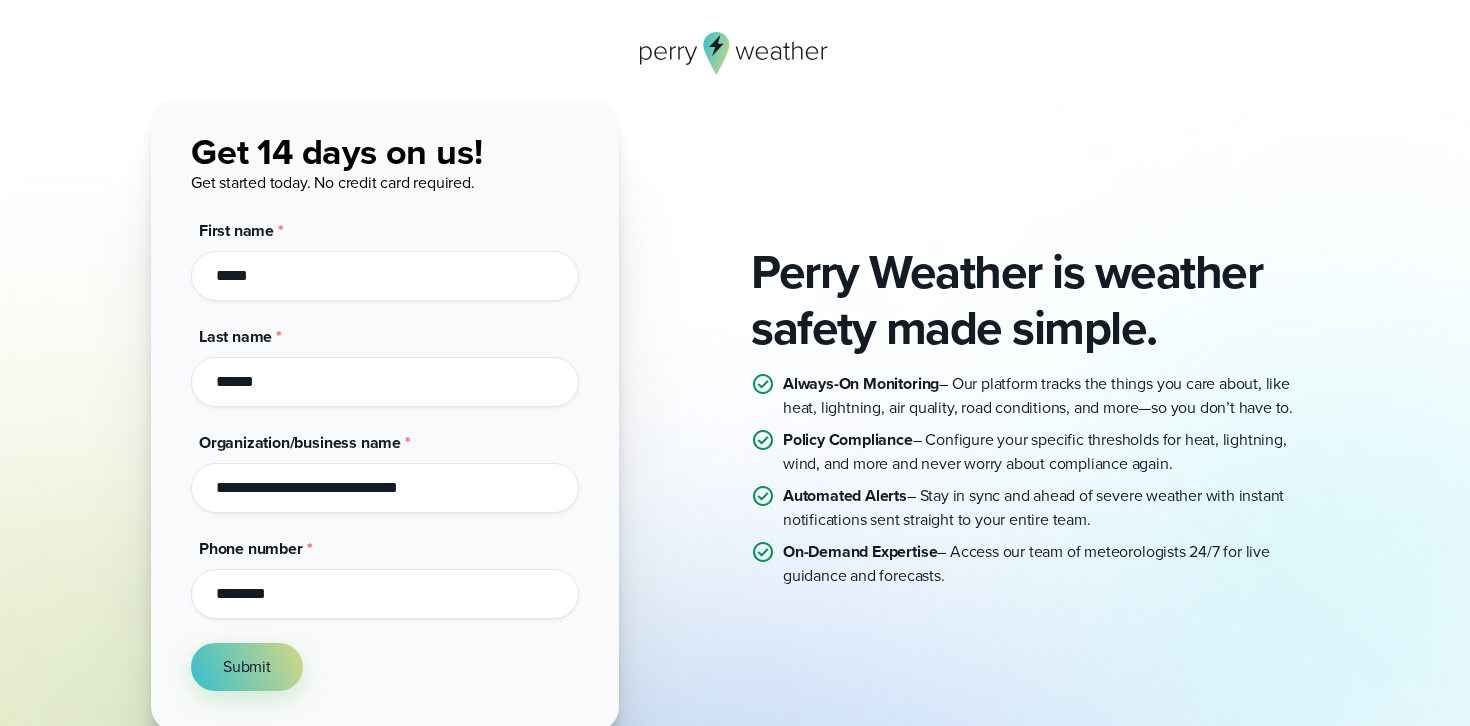click on "********" at bounding box center [385, 594] 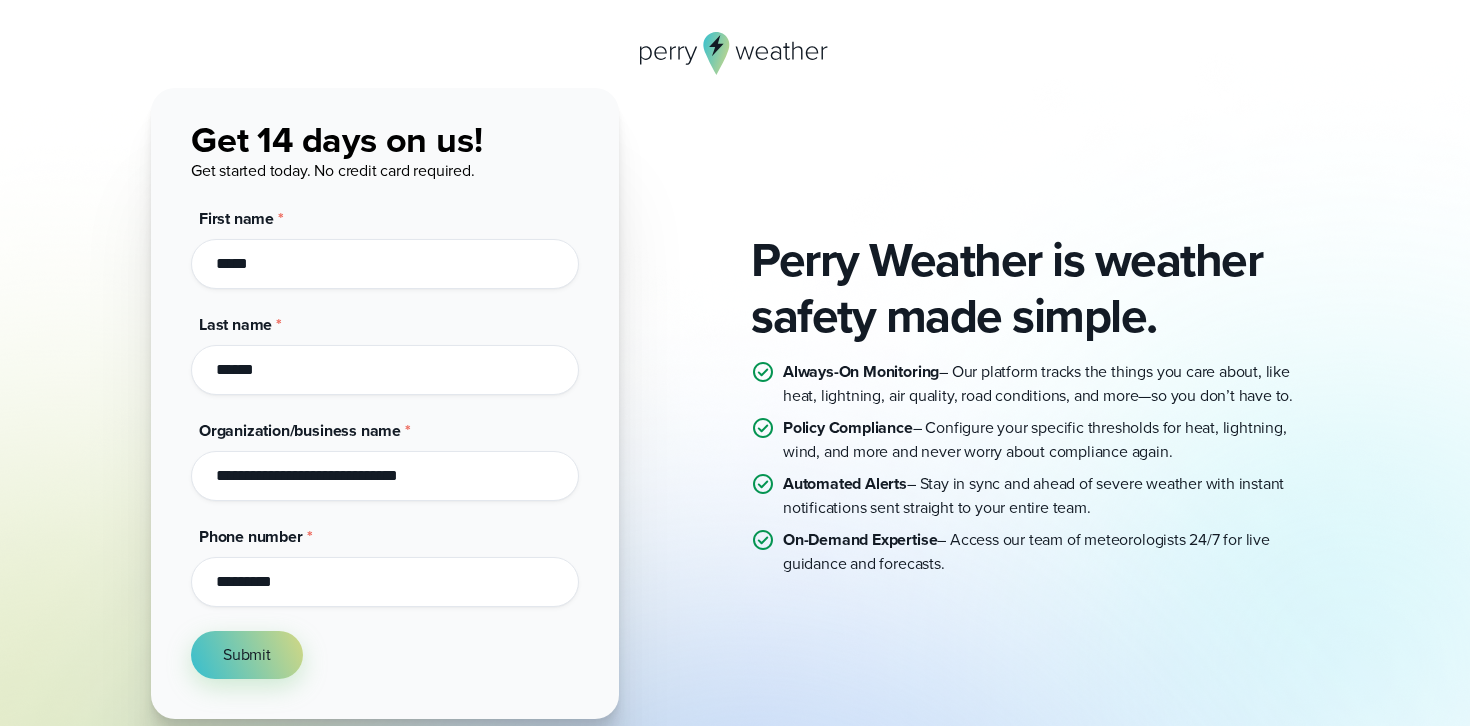 scroll, scrollTop: 52, scrollLeft: 0, axis: vertical 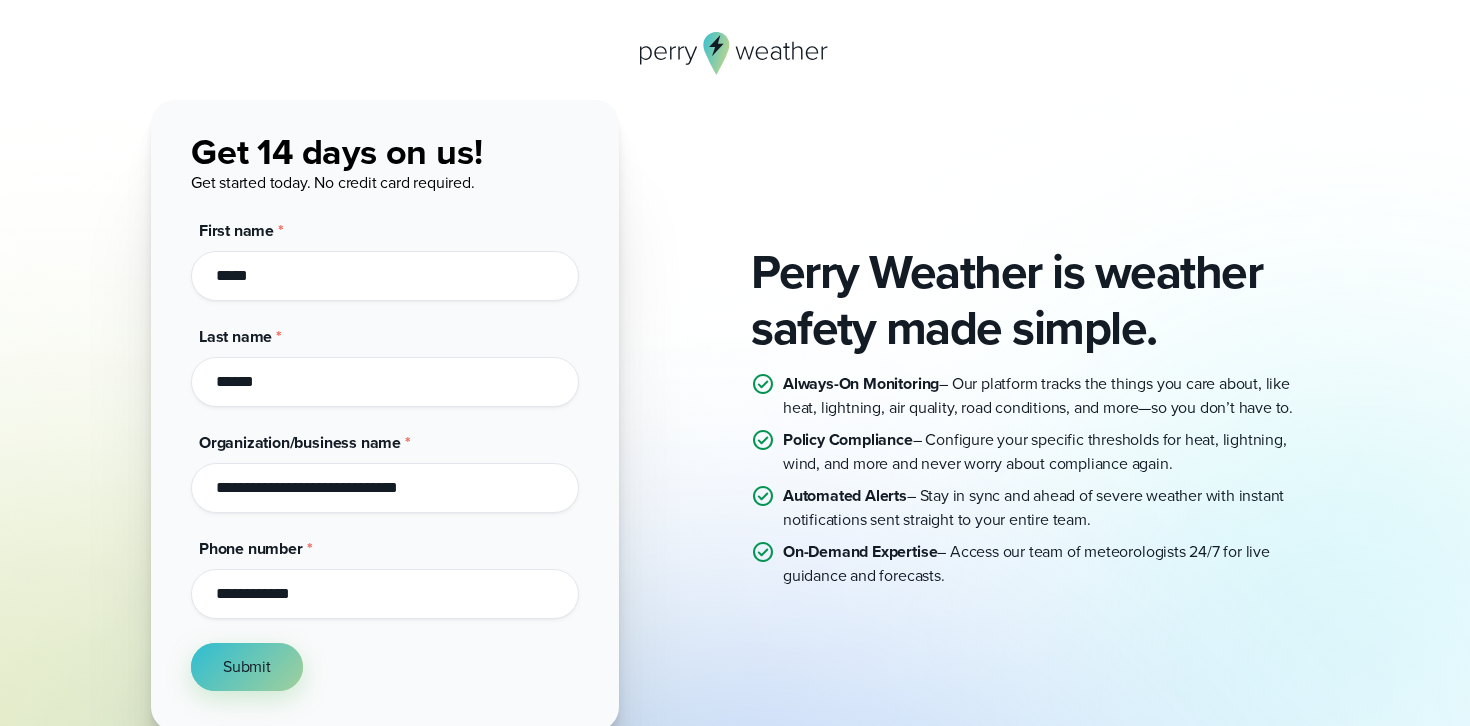 type on "**********" 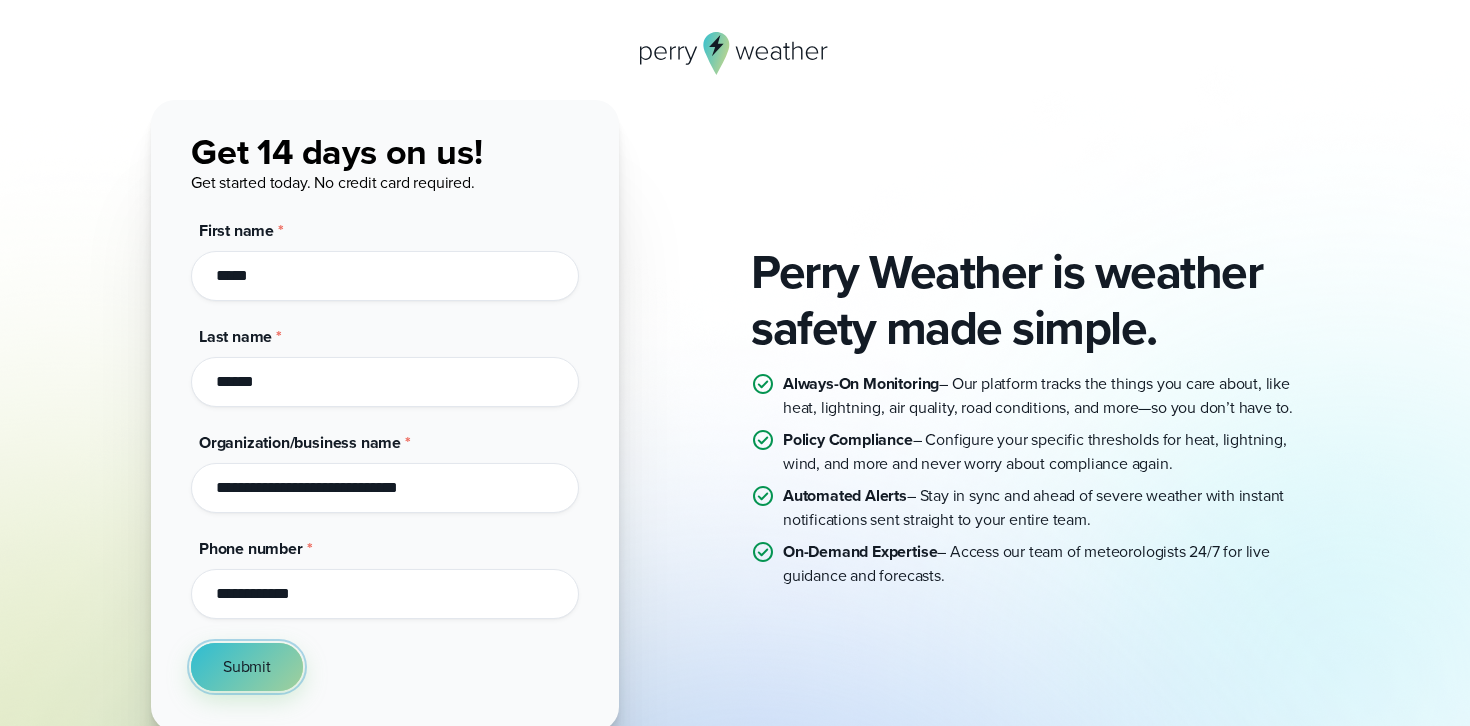 click on "Submit" at bounding box center (247, 667) 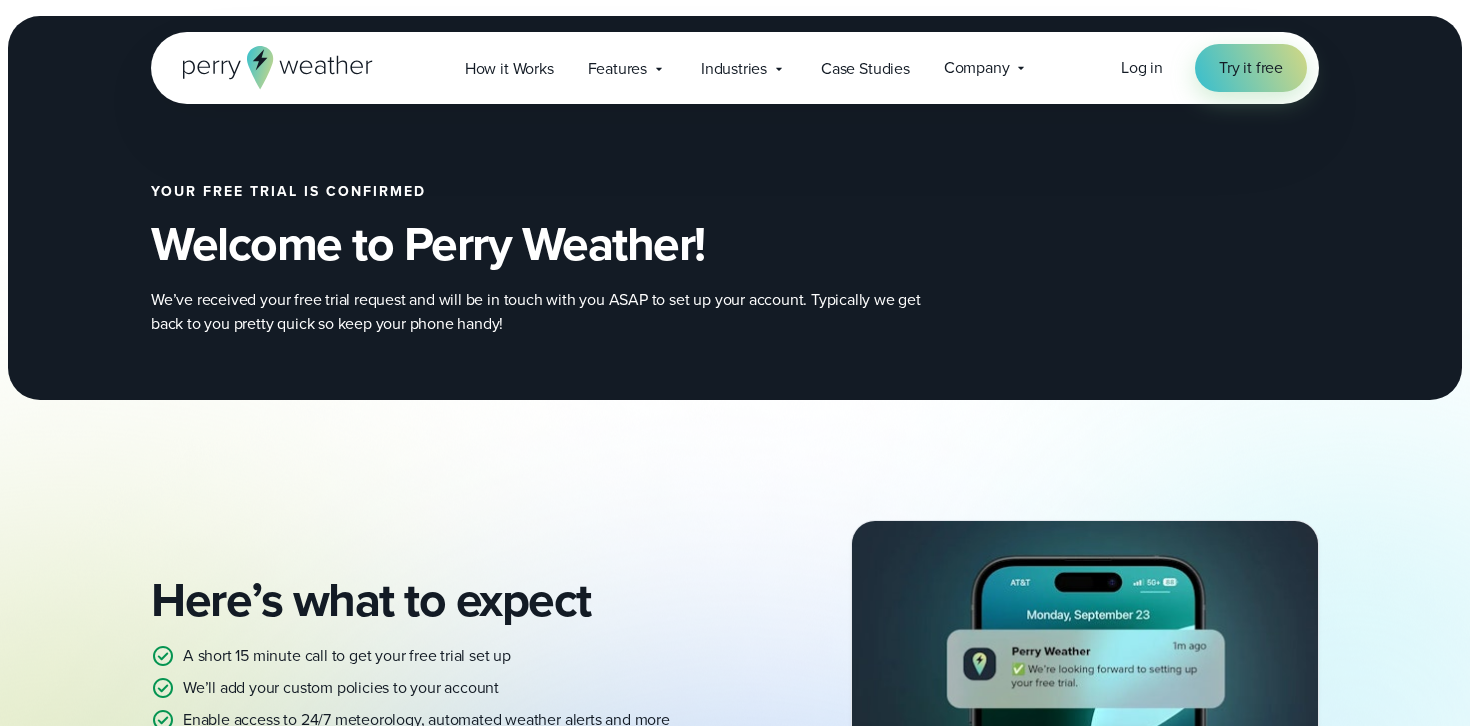 scroll, scrollTop: 0, scrollLeft: 0, axis: both 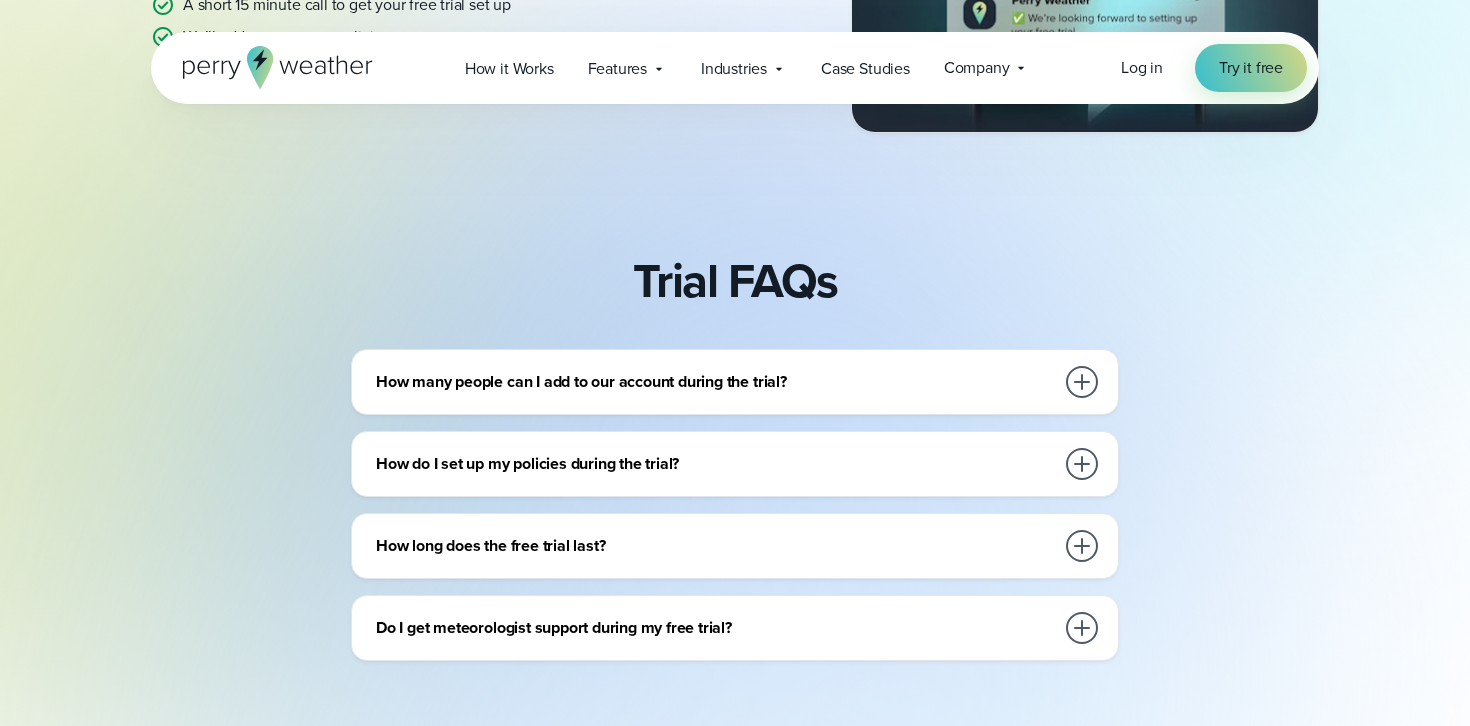 click on "How many people can I add to our account during the trial?" at bounding box center (715, 382) 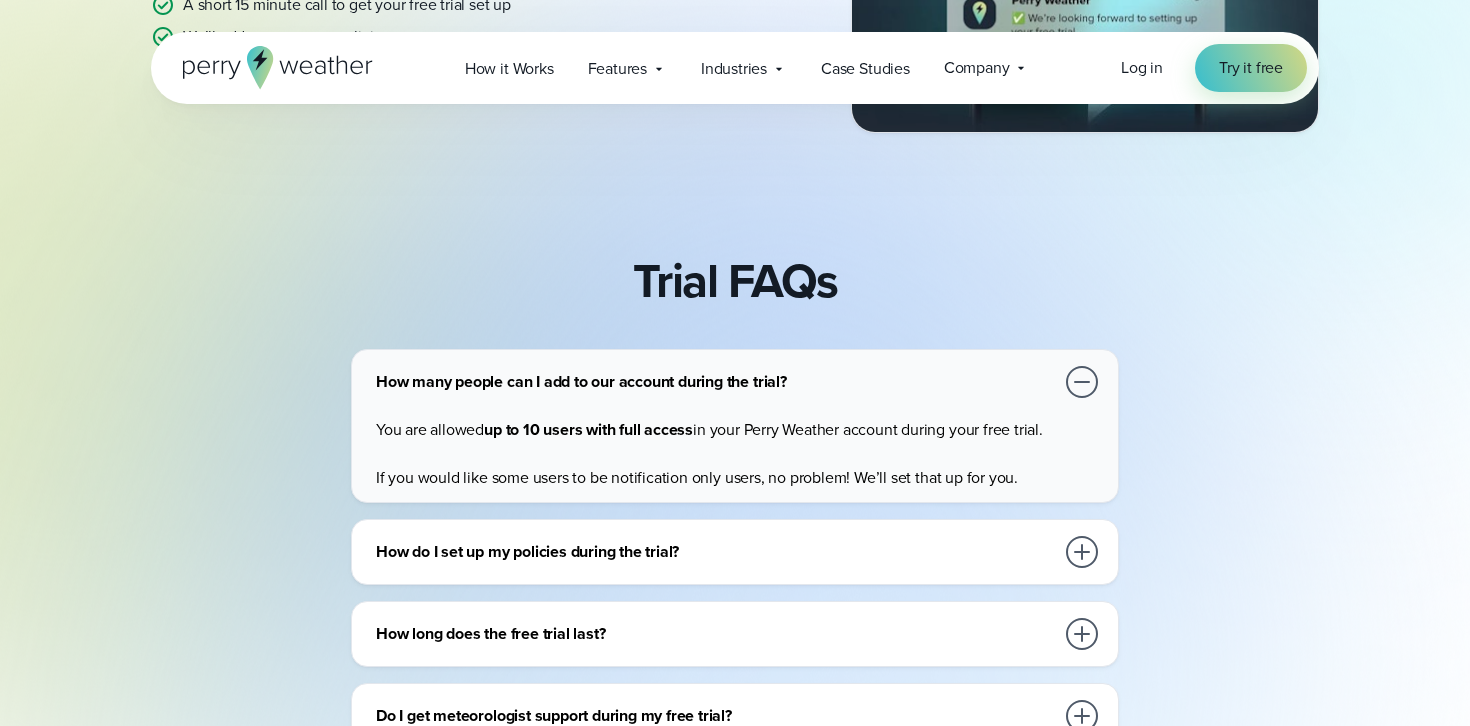 click on "How many people can I add to our account during the trial?" at bounding box center (715, 382) 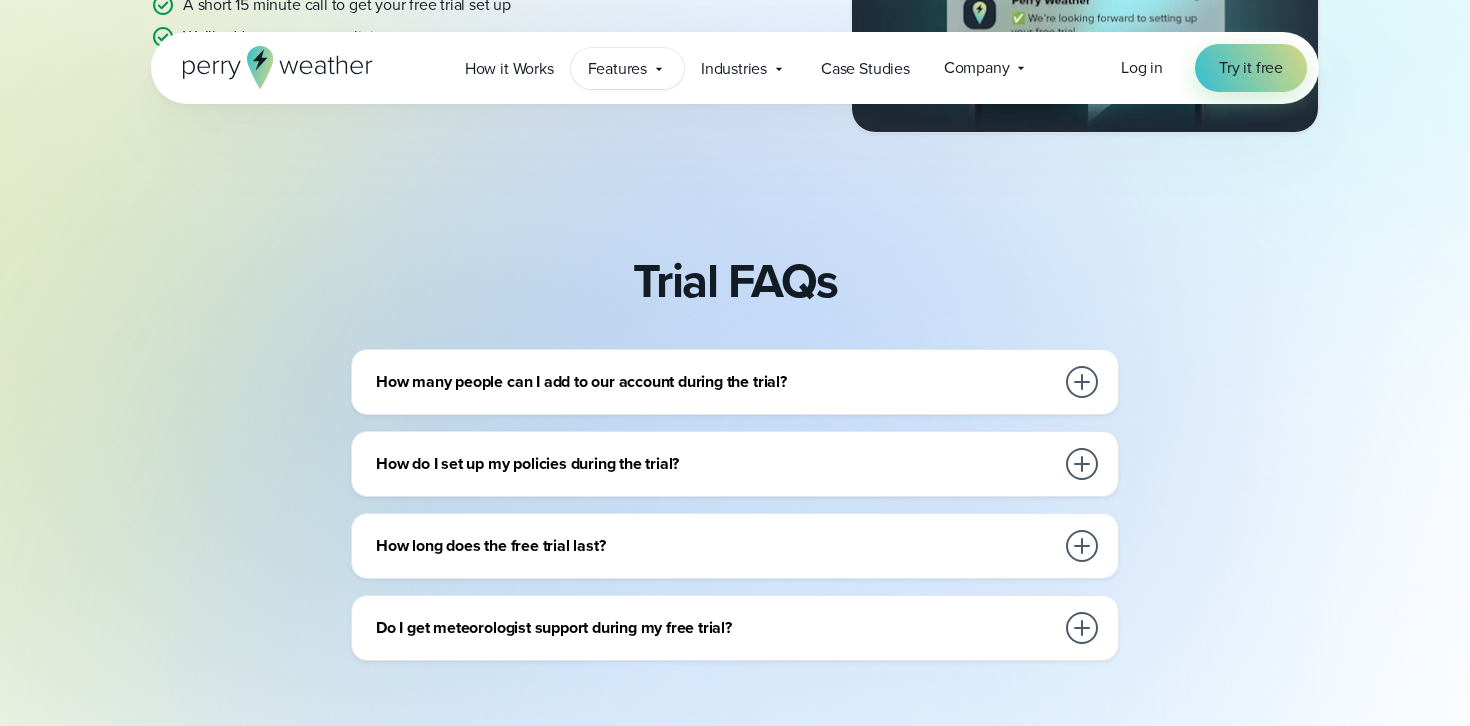 click on "Features" at bounding box center (617, 69) 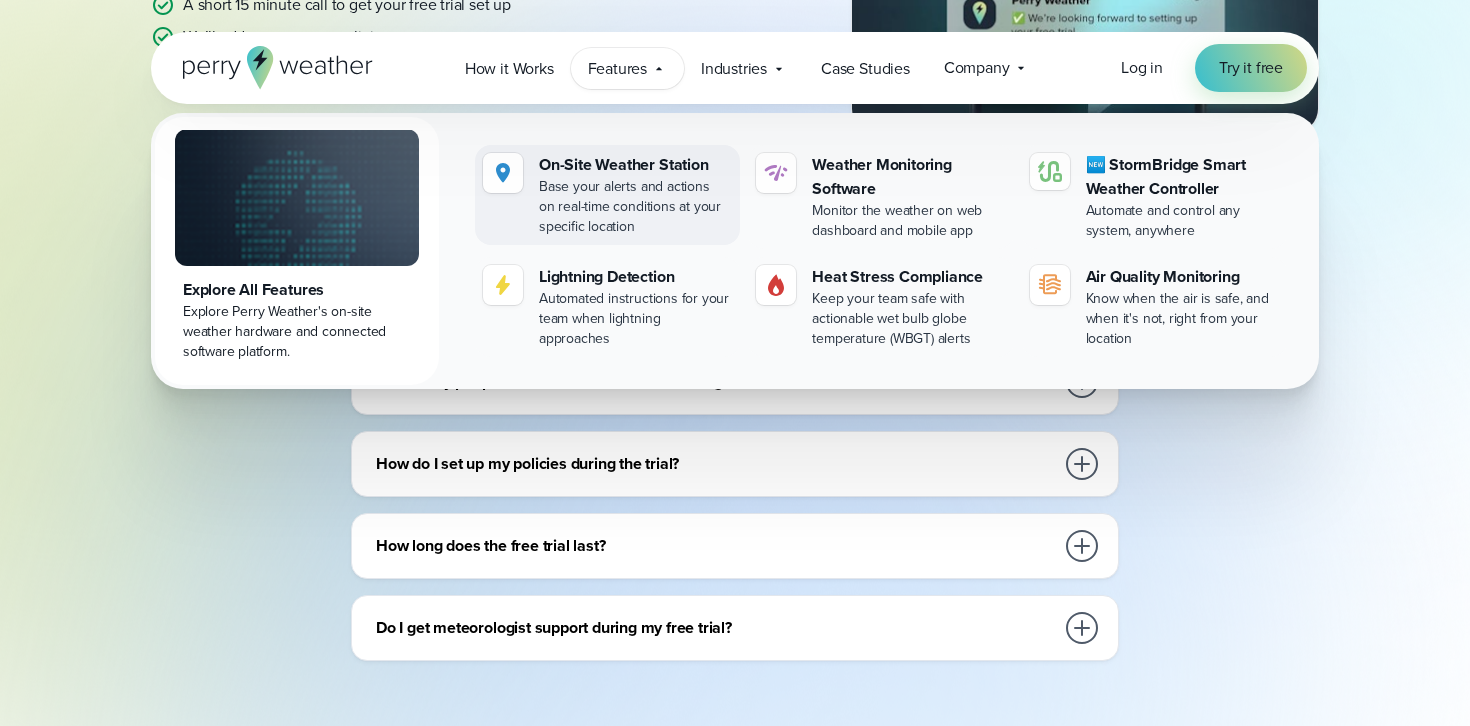 click on "Base your alerts and actions on real-time conditions at your specific location" at bounding box center [635, 207] 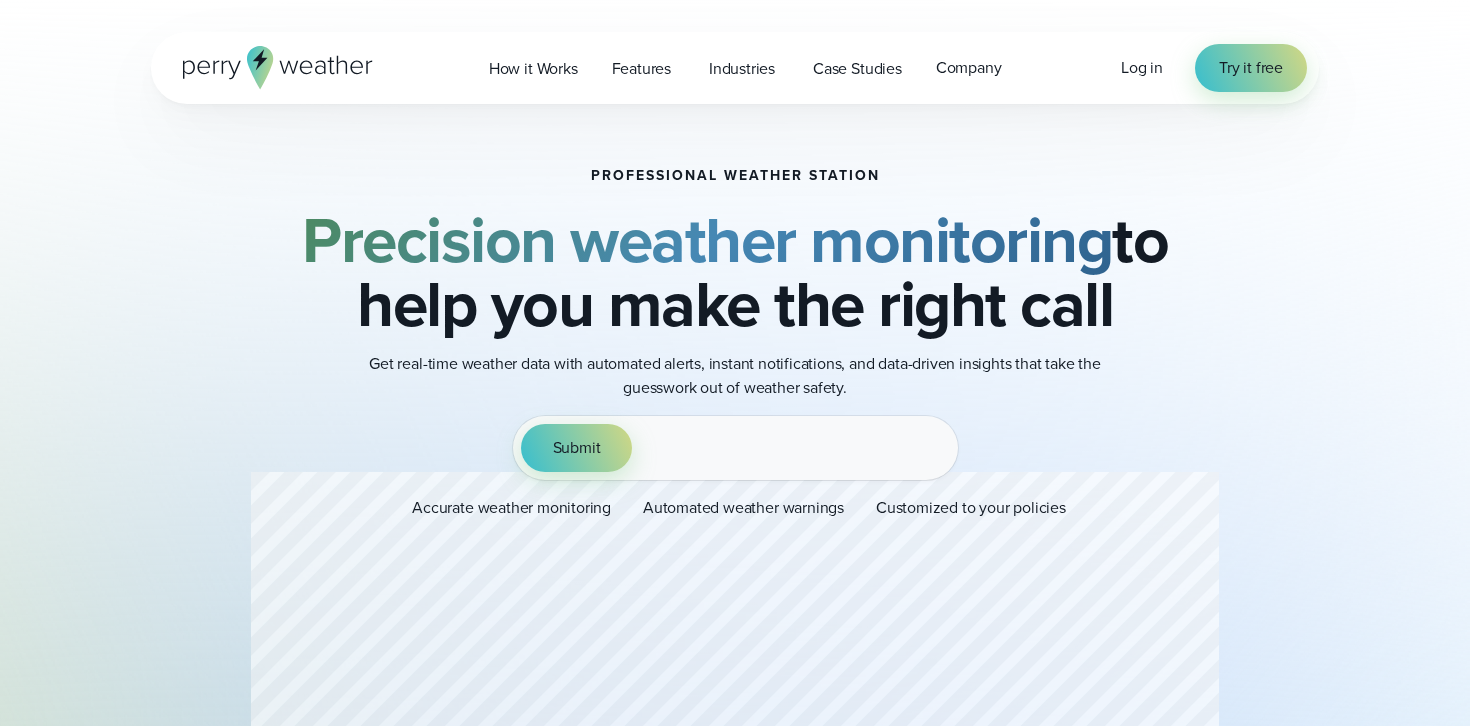 scroll, scrollTop: 0, scrollLeft: 0, axis: both 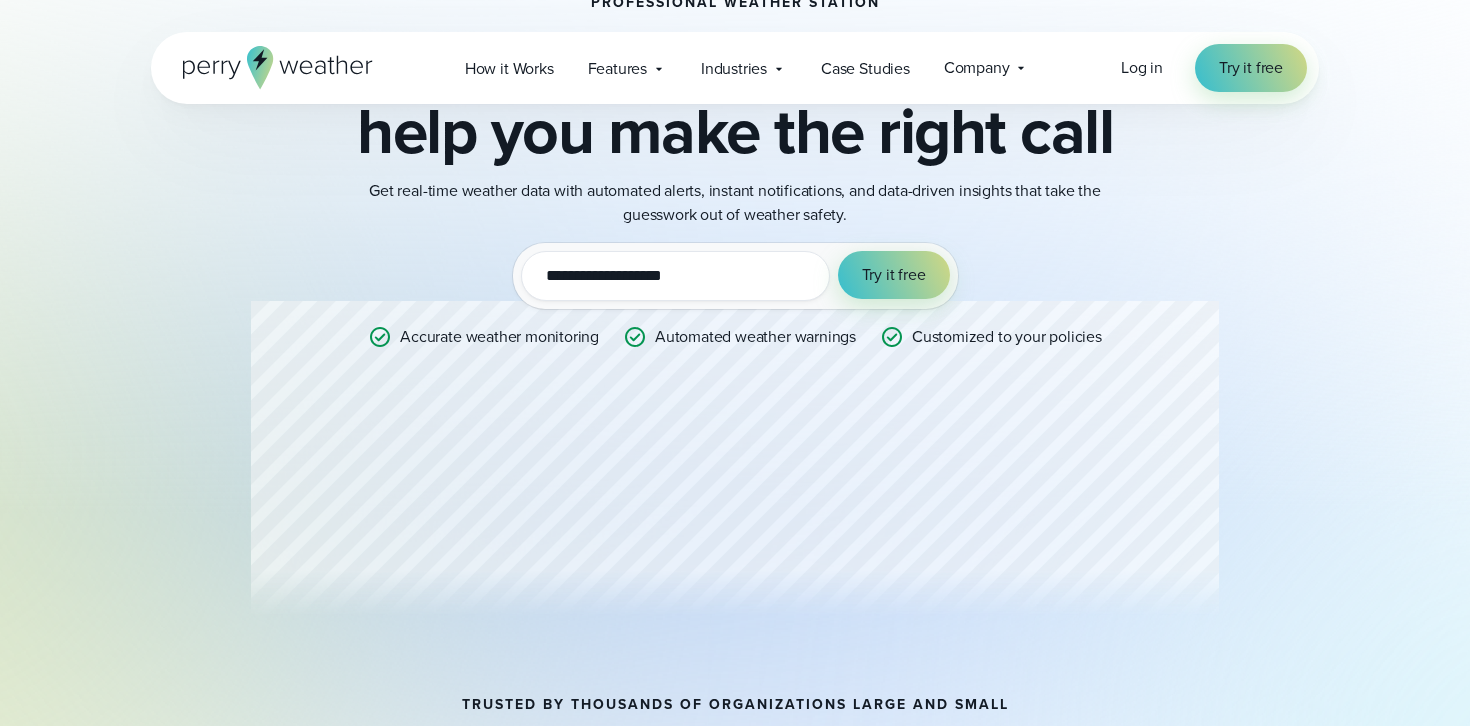 click 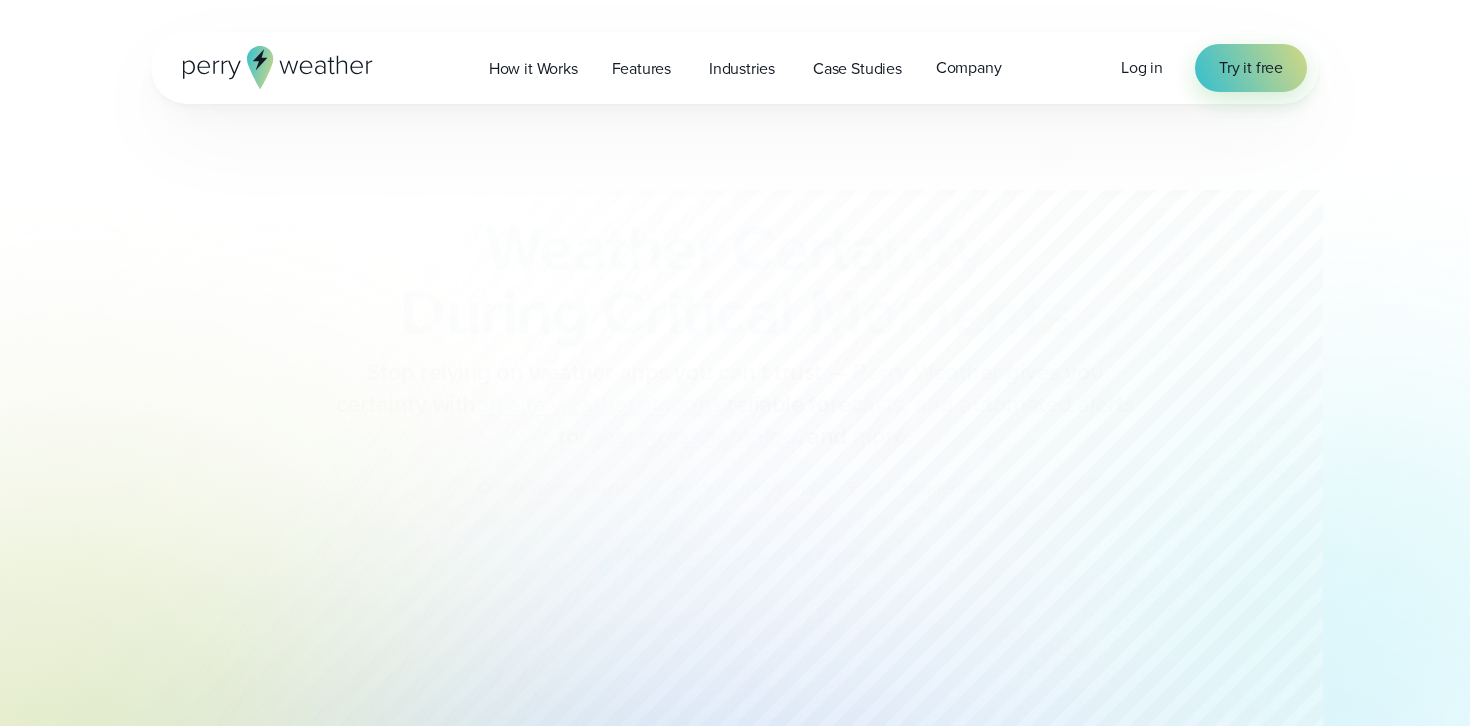 scroll, scrollTop: 0, scrollLeft: 0, axis: both 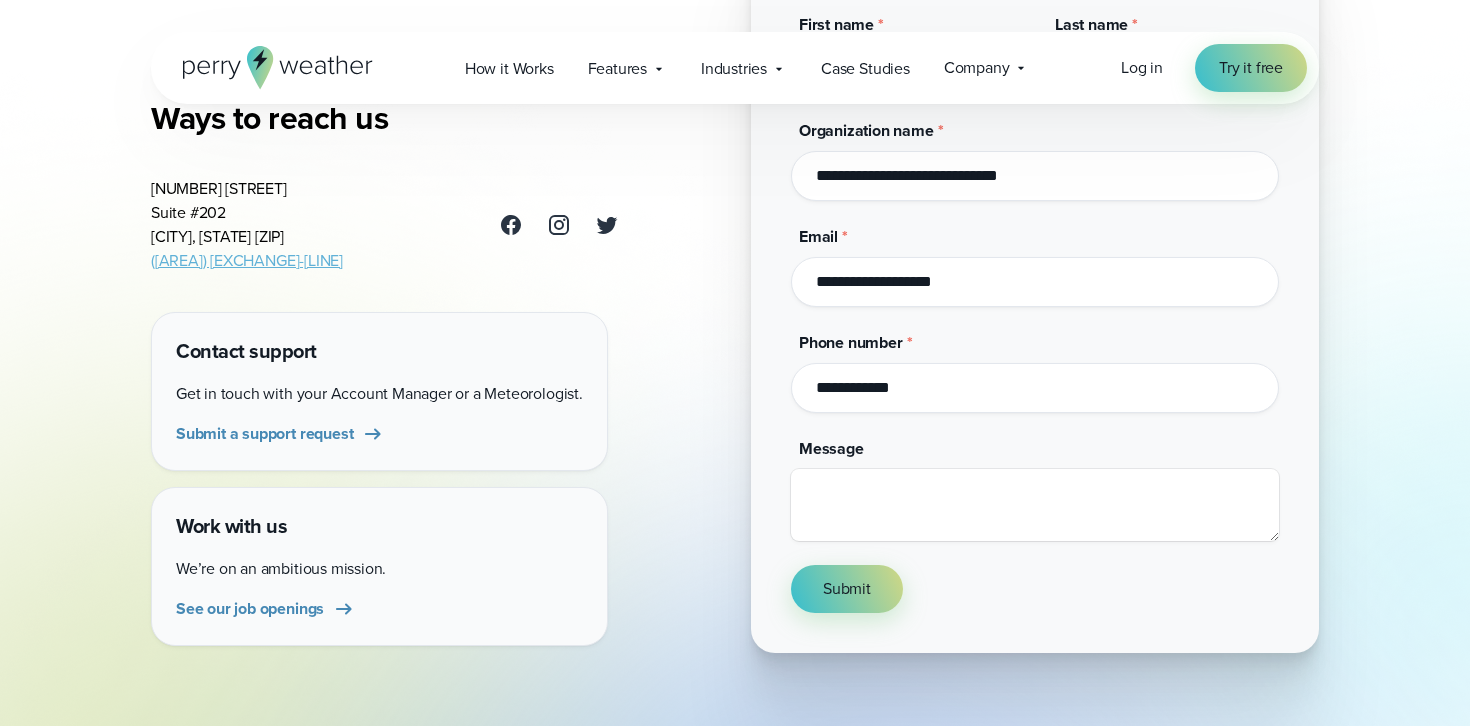 click on "Message" at bounding box center [1035, 505] 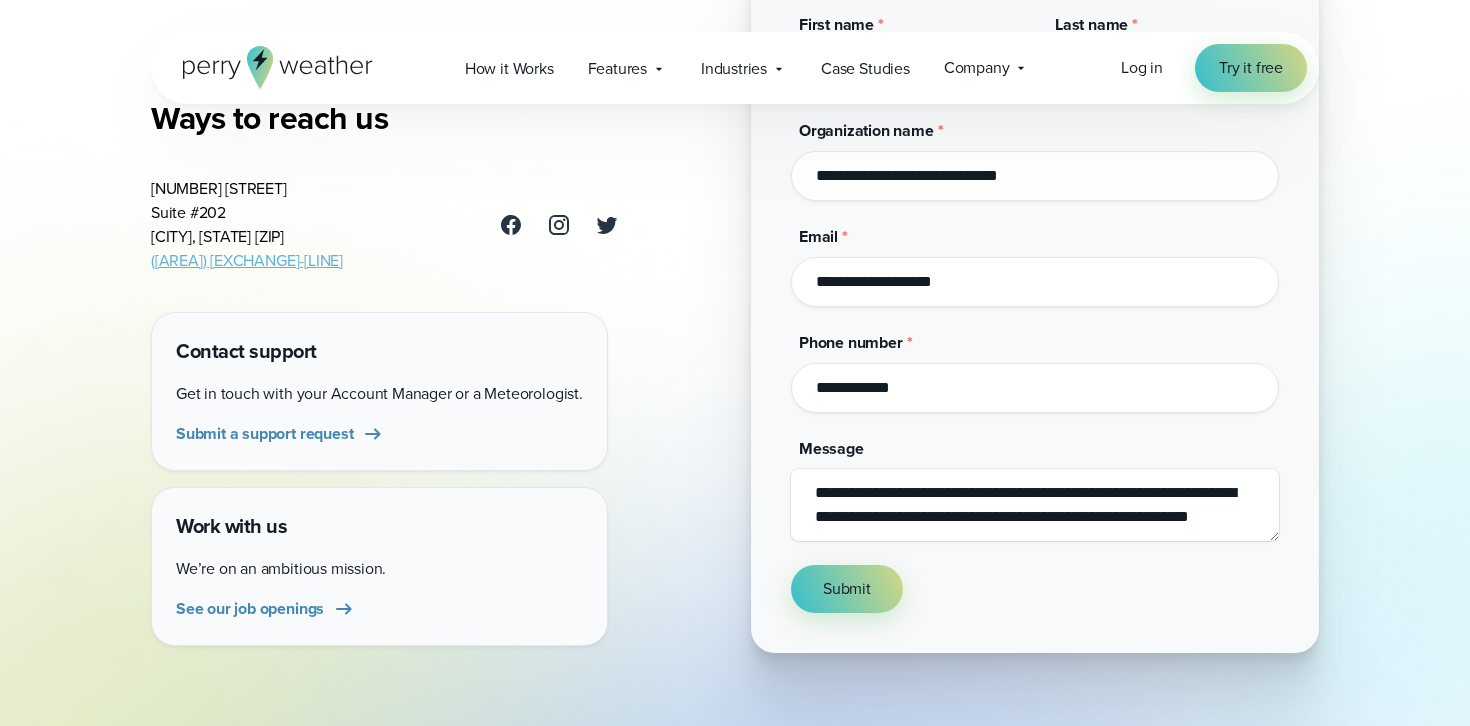 scroll, scrollTop: 11, scrollLeft: 0, axis: vertical 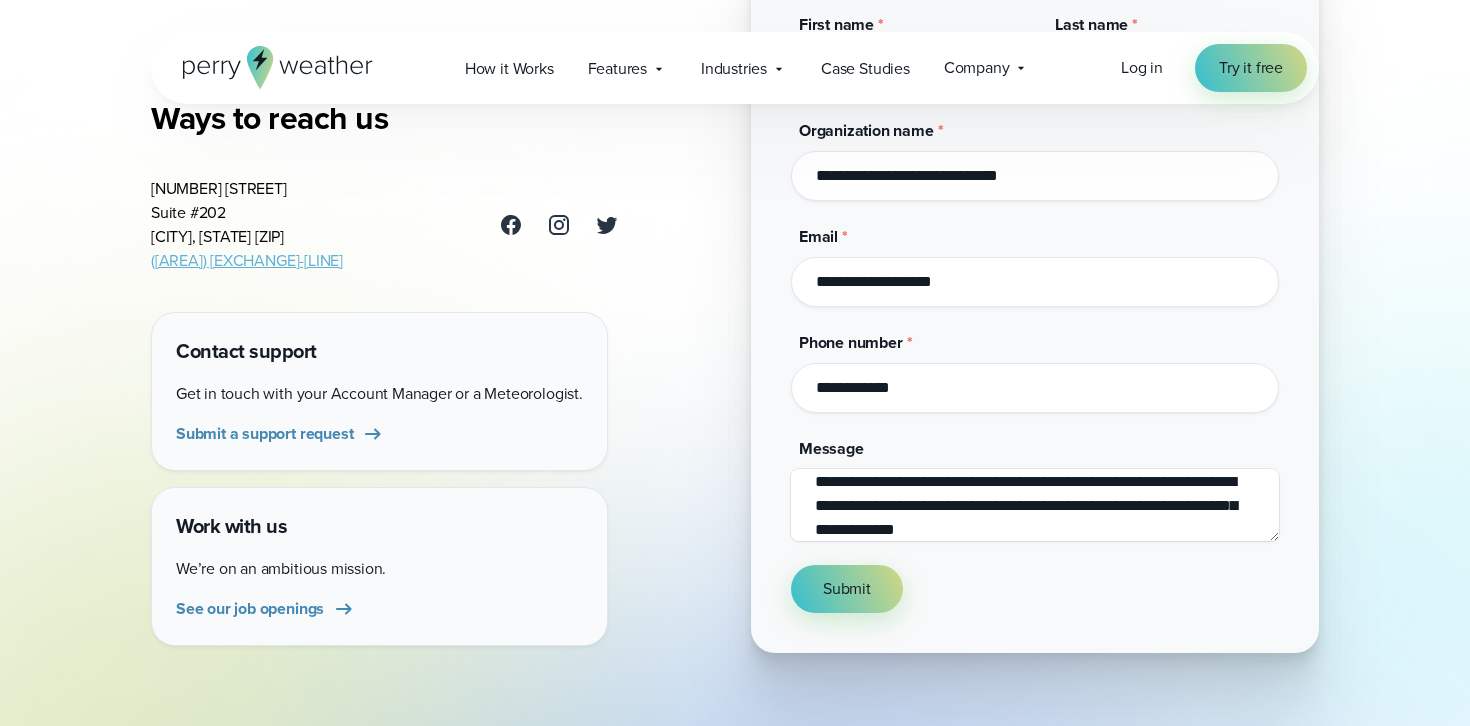 click on "**********" at bounding box center [1035, 505] 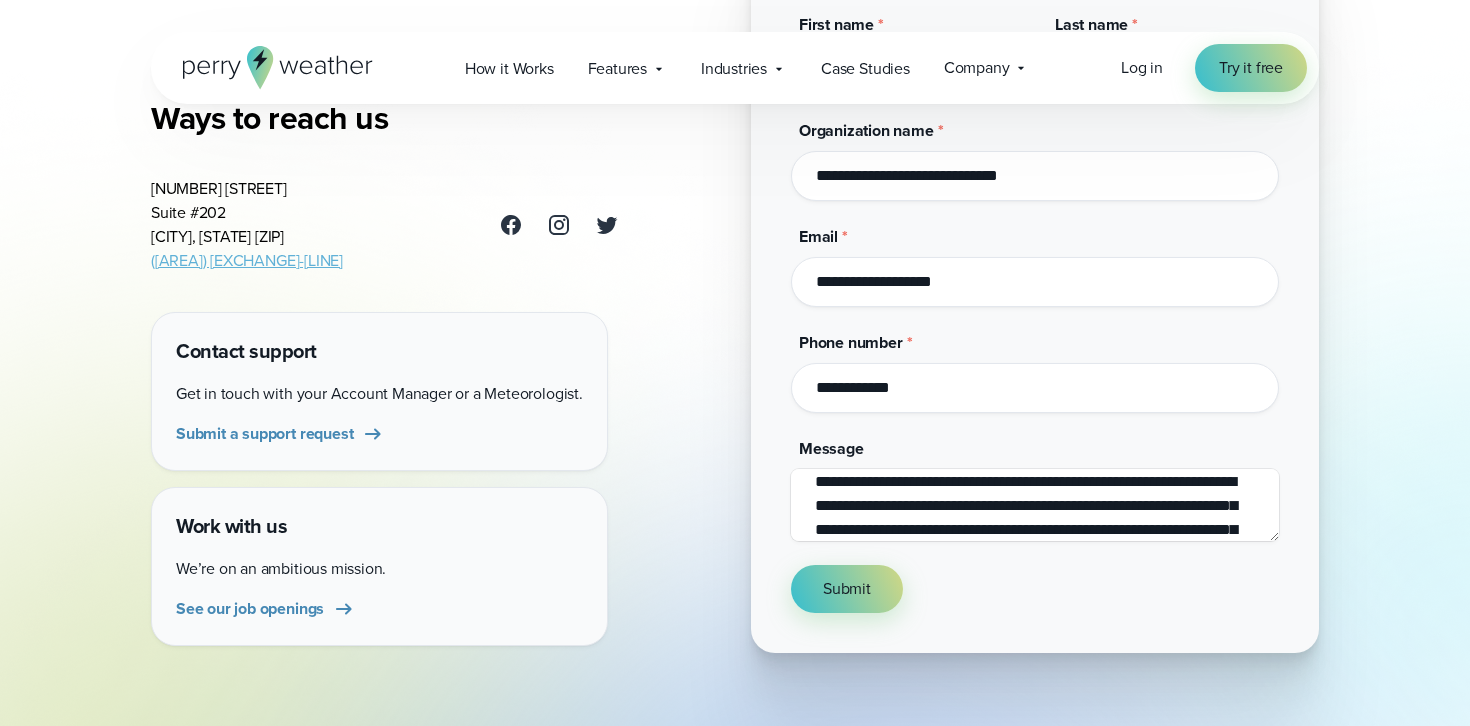 scroll, scrollTop: 35, scrollLeft: 0, axis: vertical 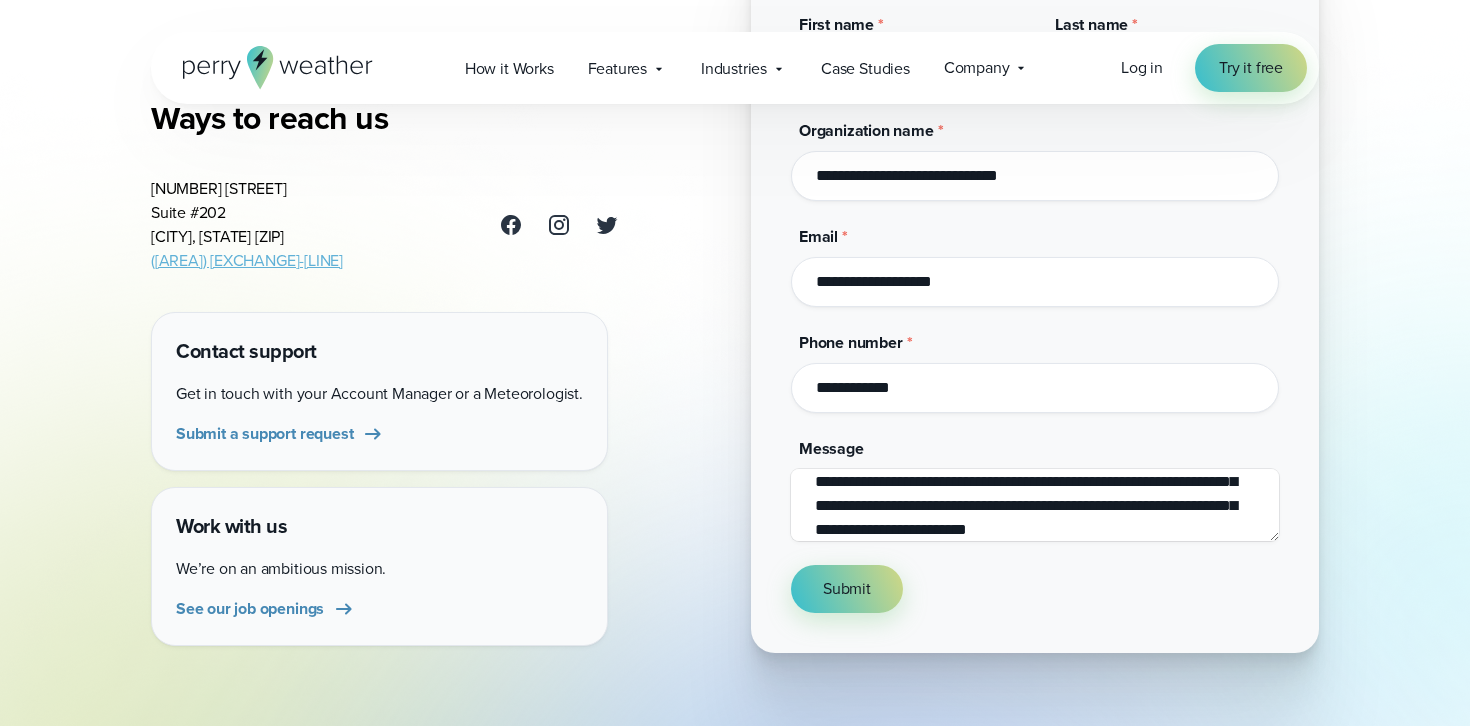 click on "**********" at bounding box center [1035, 505] 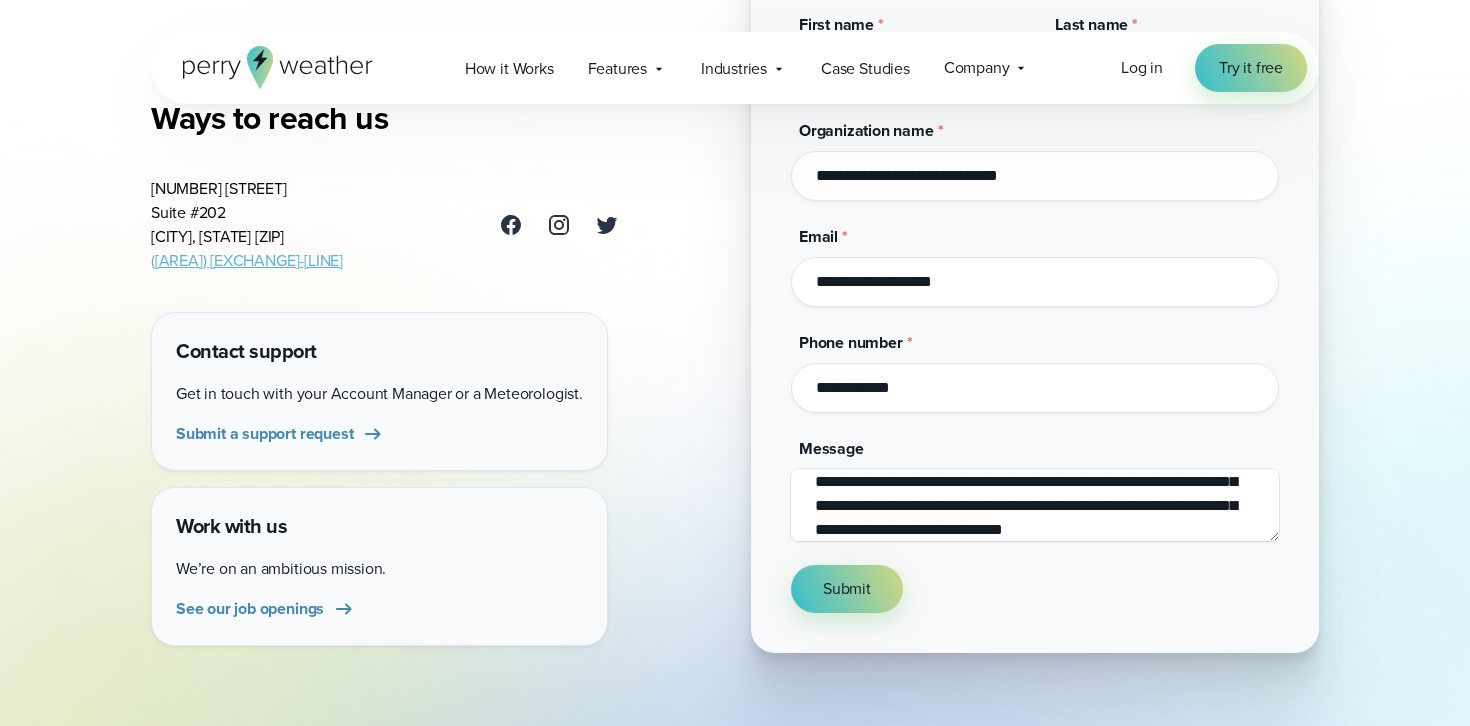 click on "**********" at bounding box center (1035, 505) 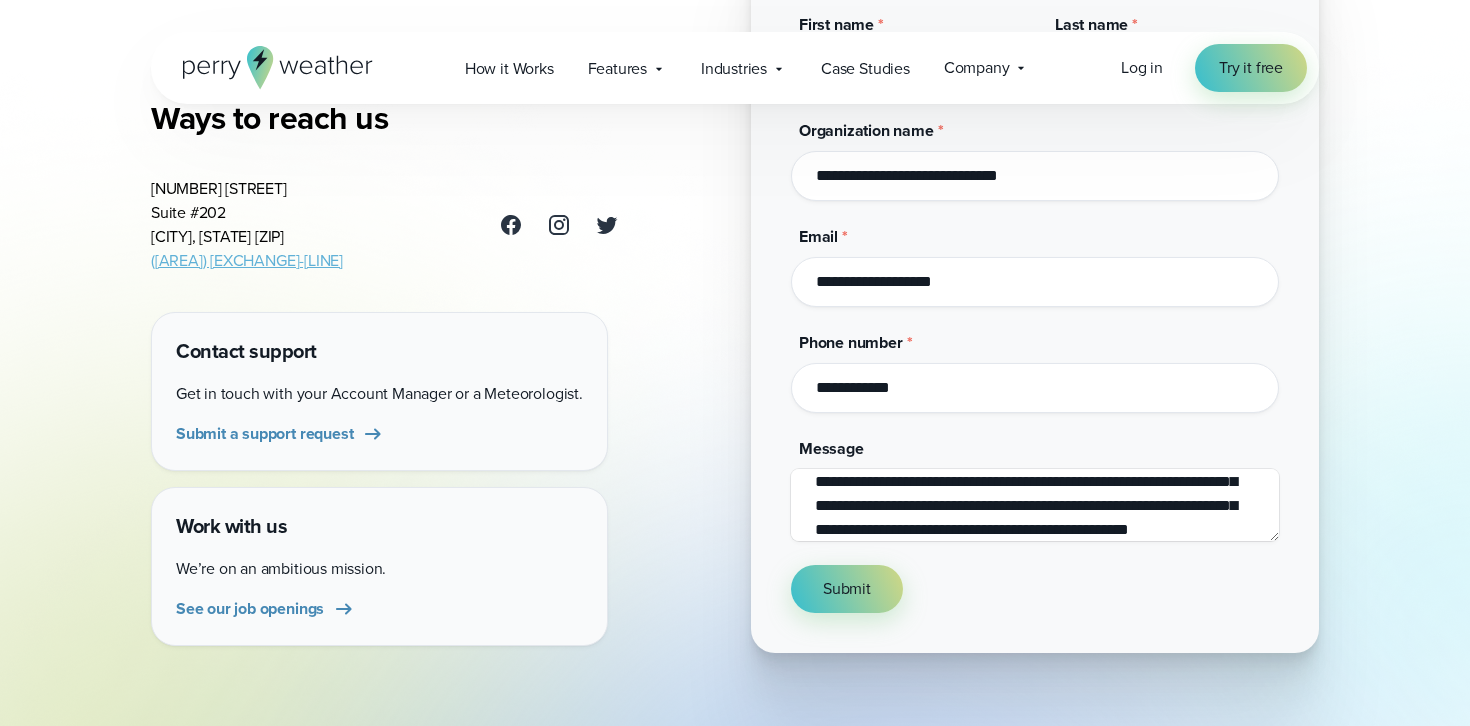 scroll, scrollTop: 59, scrollLeft: 0, axis: vertical 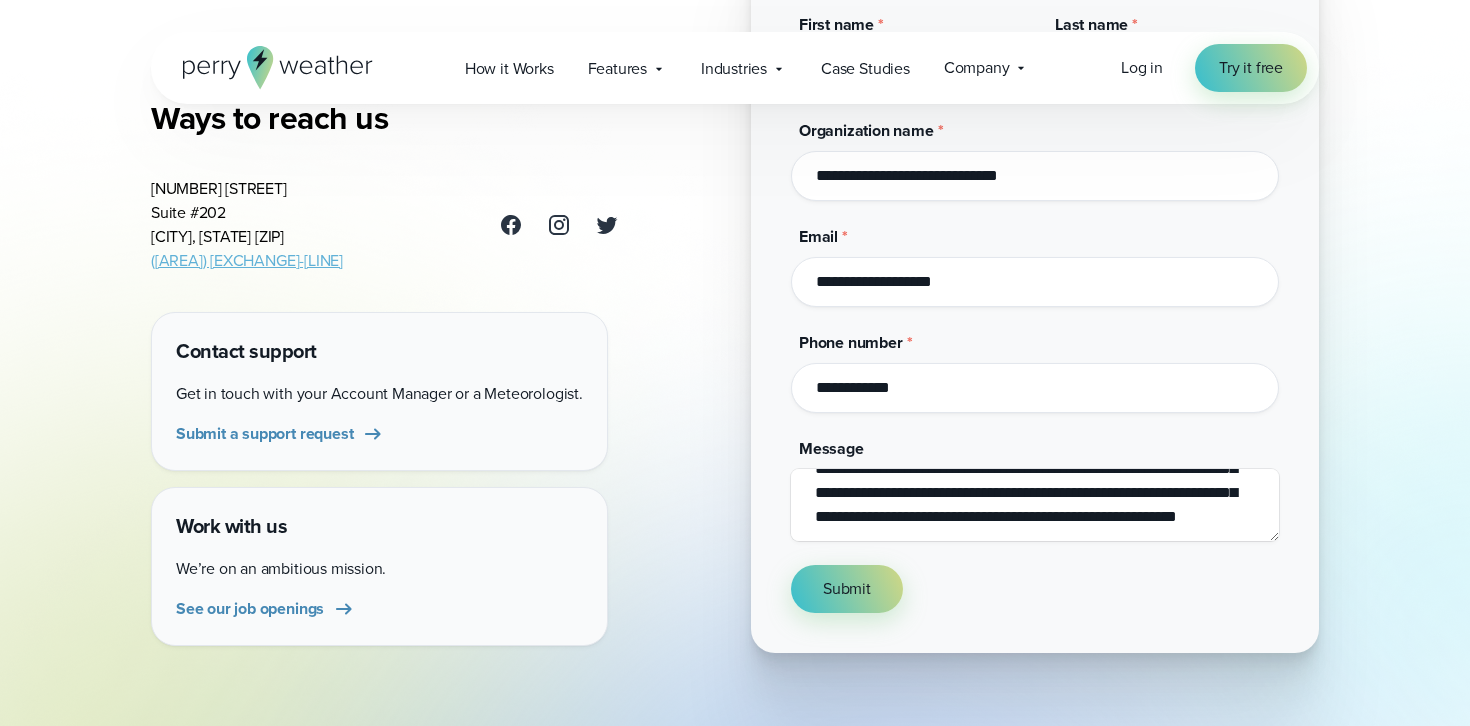 click on "**********" at bounding box center [1035, 505] 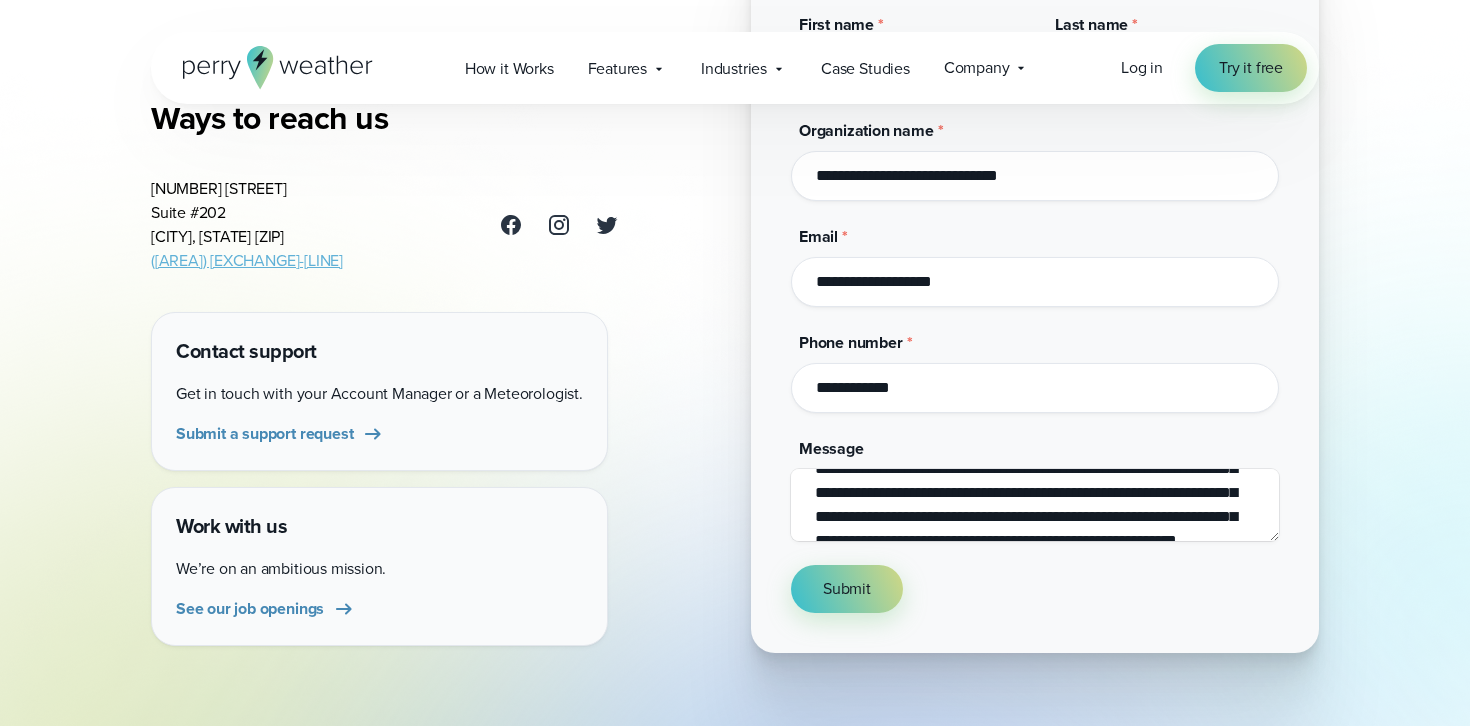 scroll, scrollTop: 45, scrollLeft: 0, axis: vertical 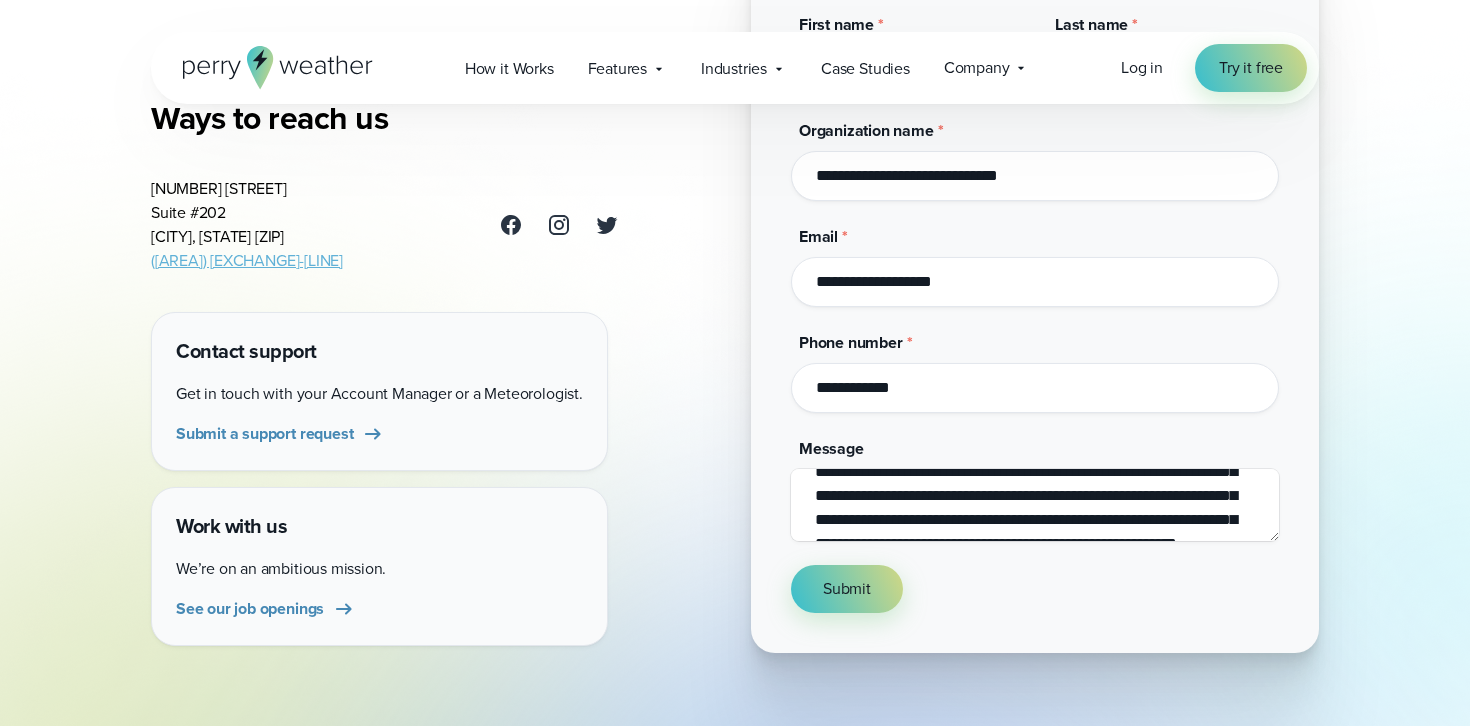 click on "**********" at bounding box center (1035, 505) 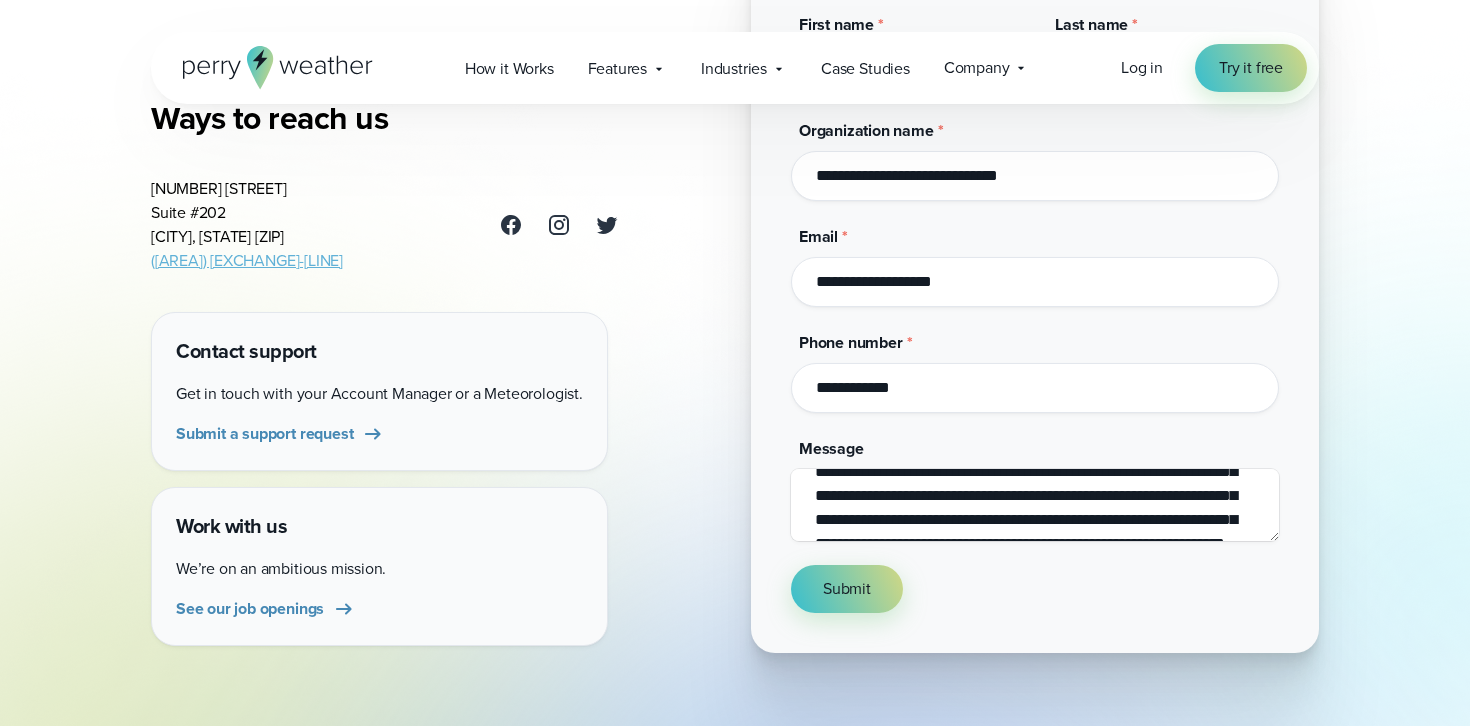 click on "**********" at bounding box center [1035, 505] 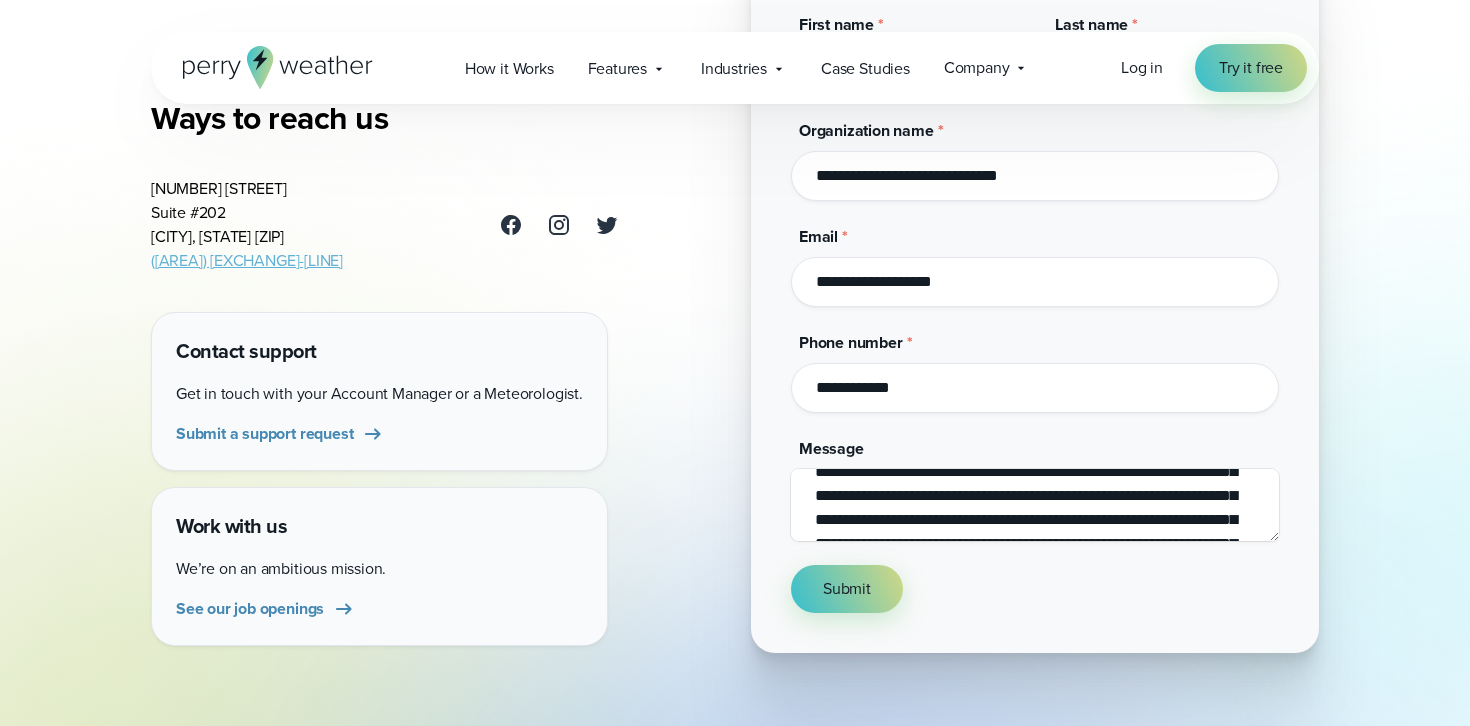 scroll, scrollTop: 96, scrollLeft: 0, axis: vertical 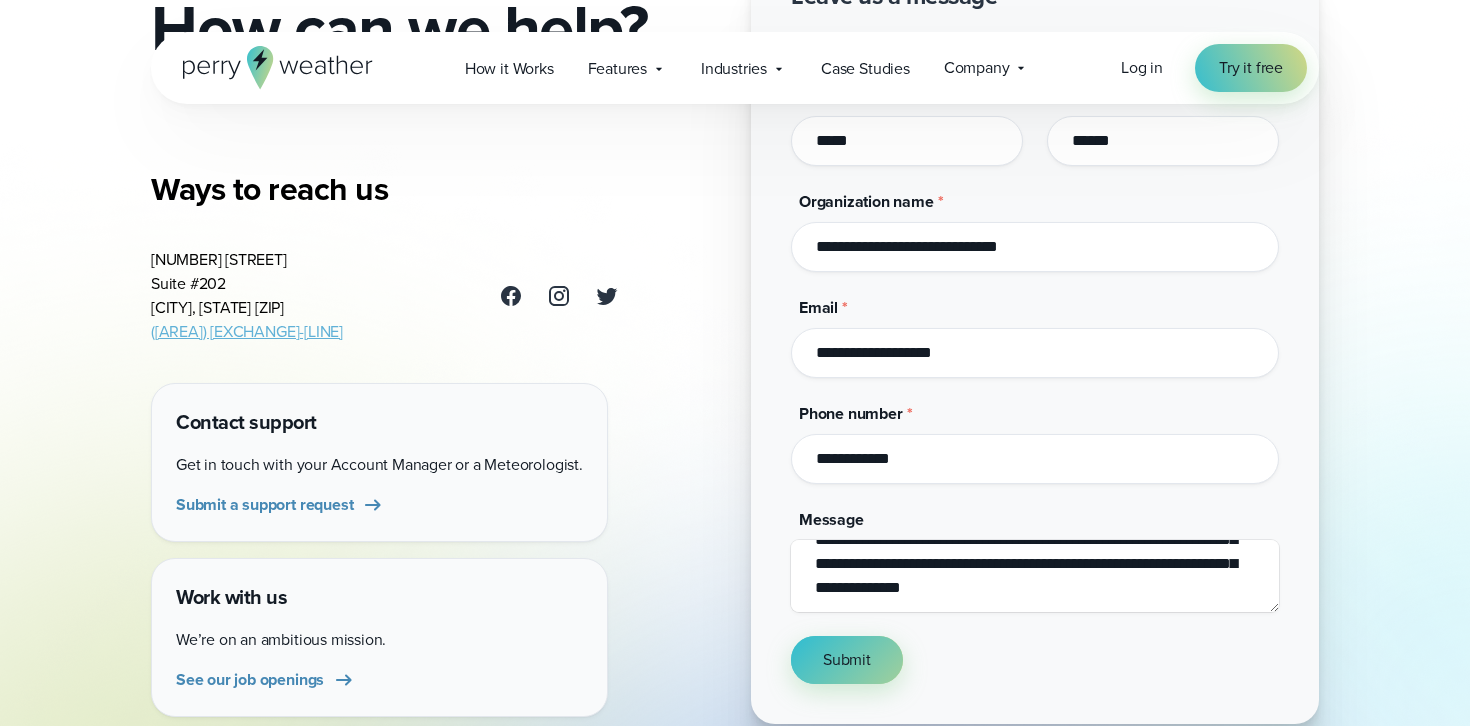 type on "**********" 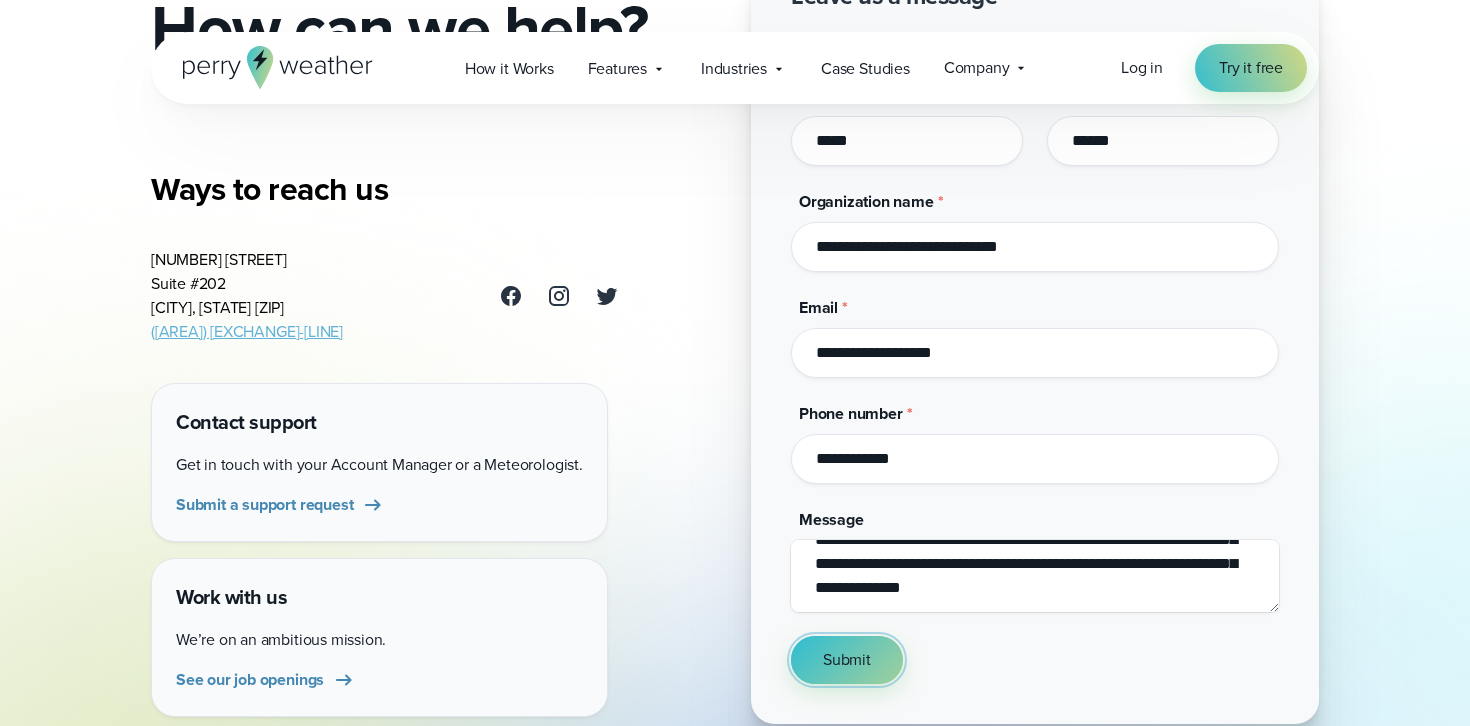 click on "Submit" at bounding box center [847, 660] 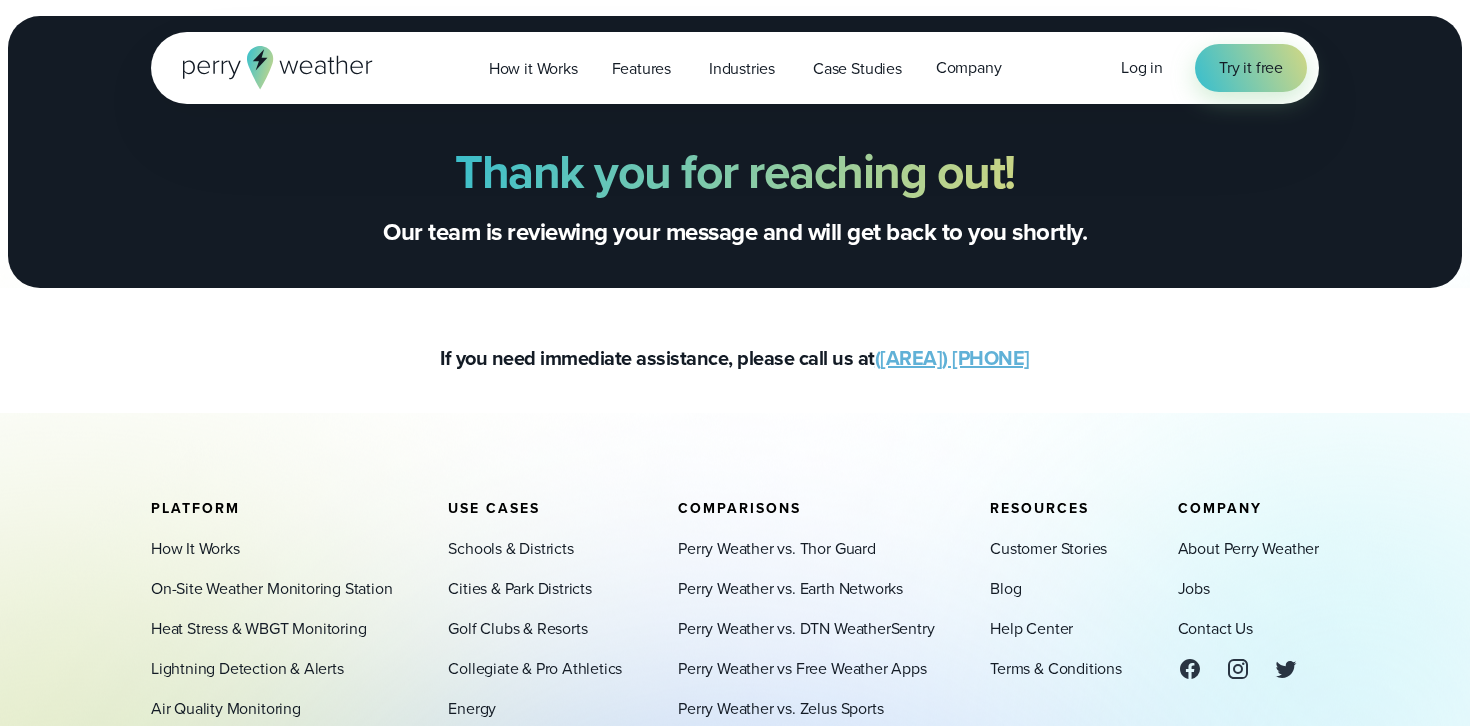 scroll, scrollTop: 0, scrollLeft: 0, axis: both 